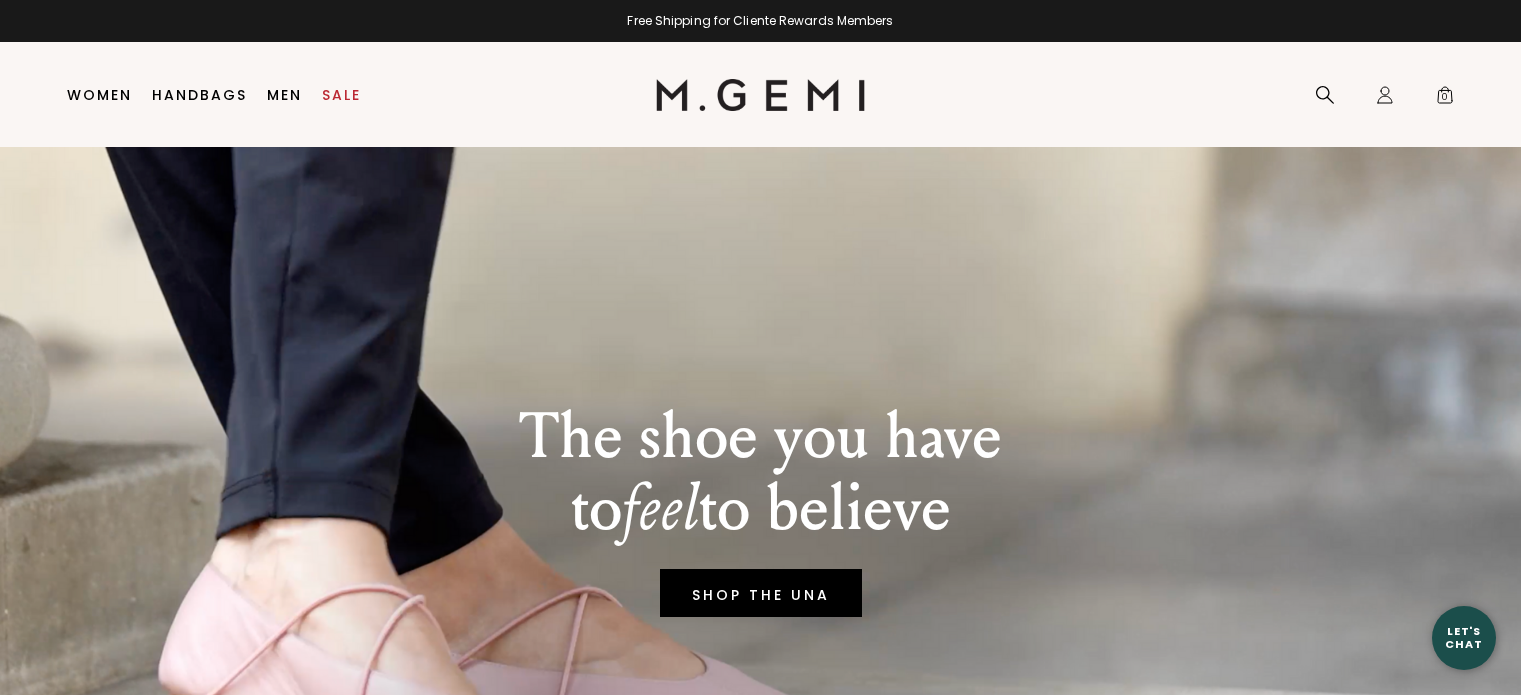 scroll, scrollTop: 40, scrollLeft: 0, axis: vertical 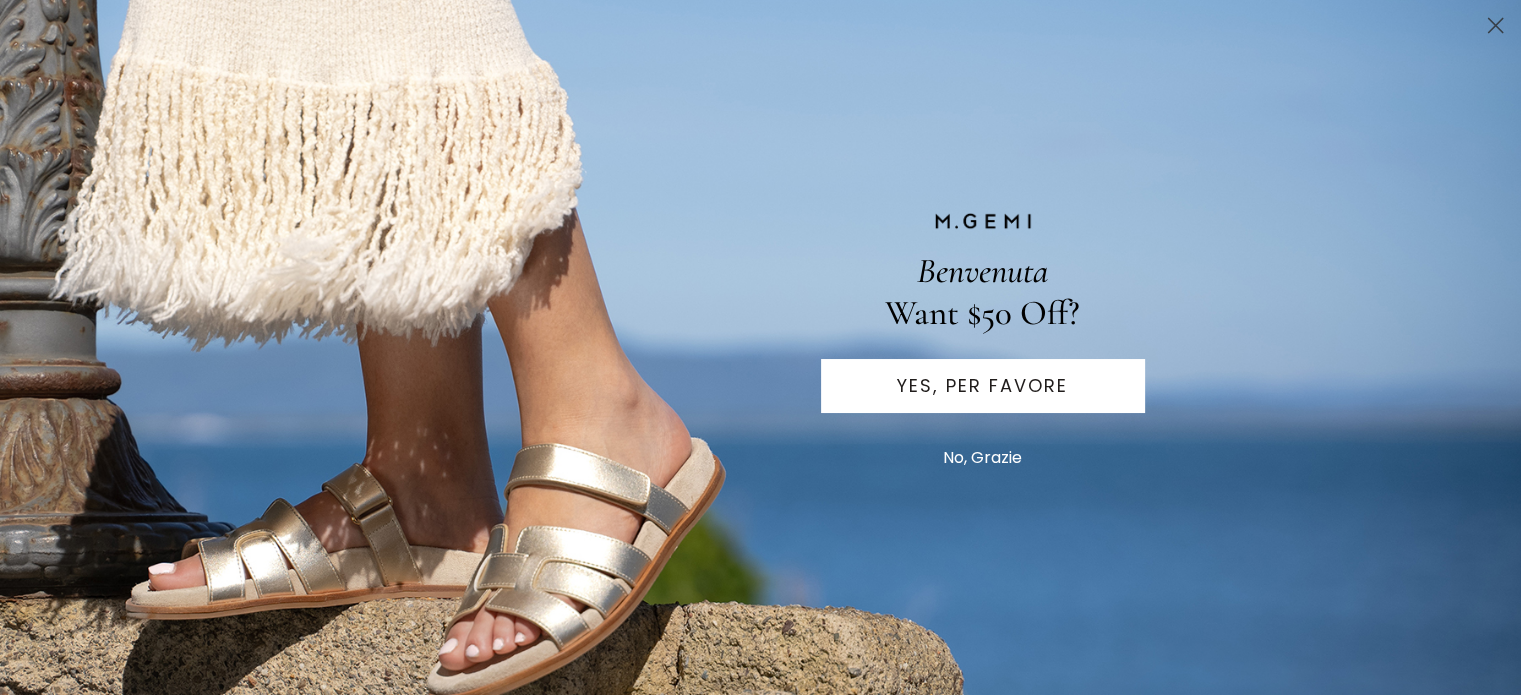 click on "No, Grazie" at bounding box center (982, 458) 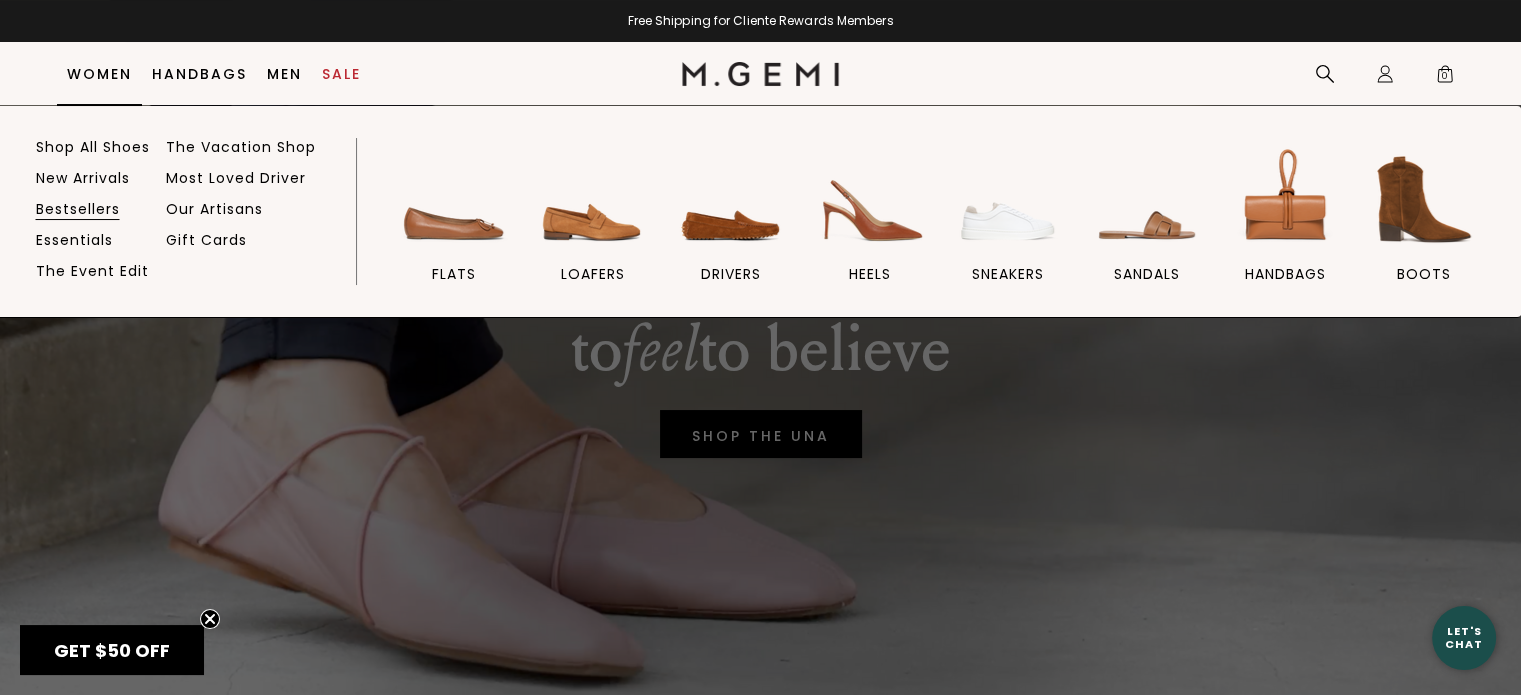 click on "Bestsellers" at bounding box center (78, 209) 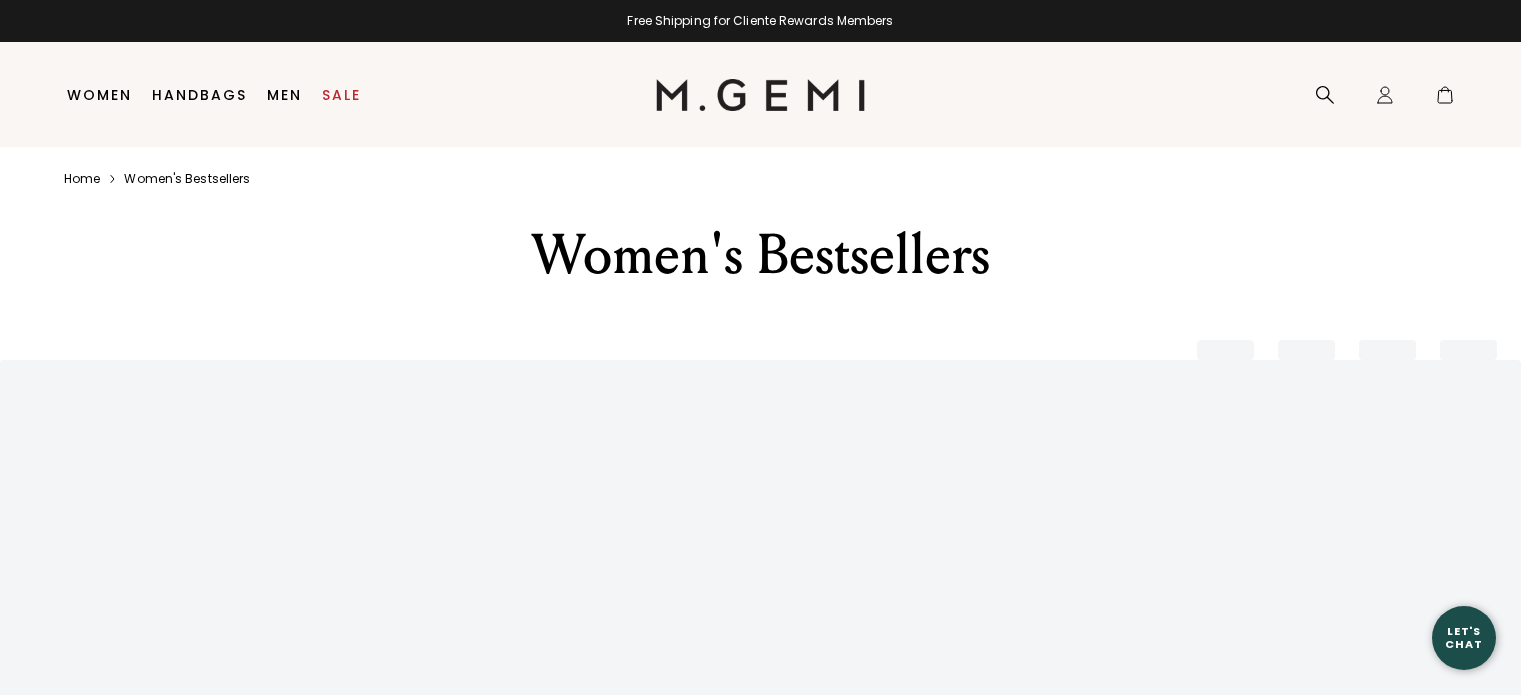 scroll, scrollTop: 0, scrollLeft: 0, axis: both 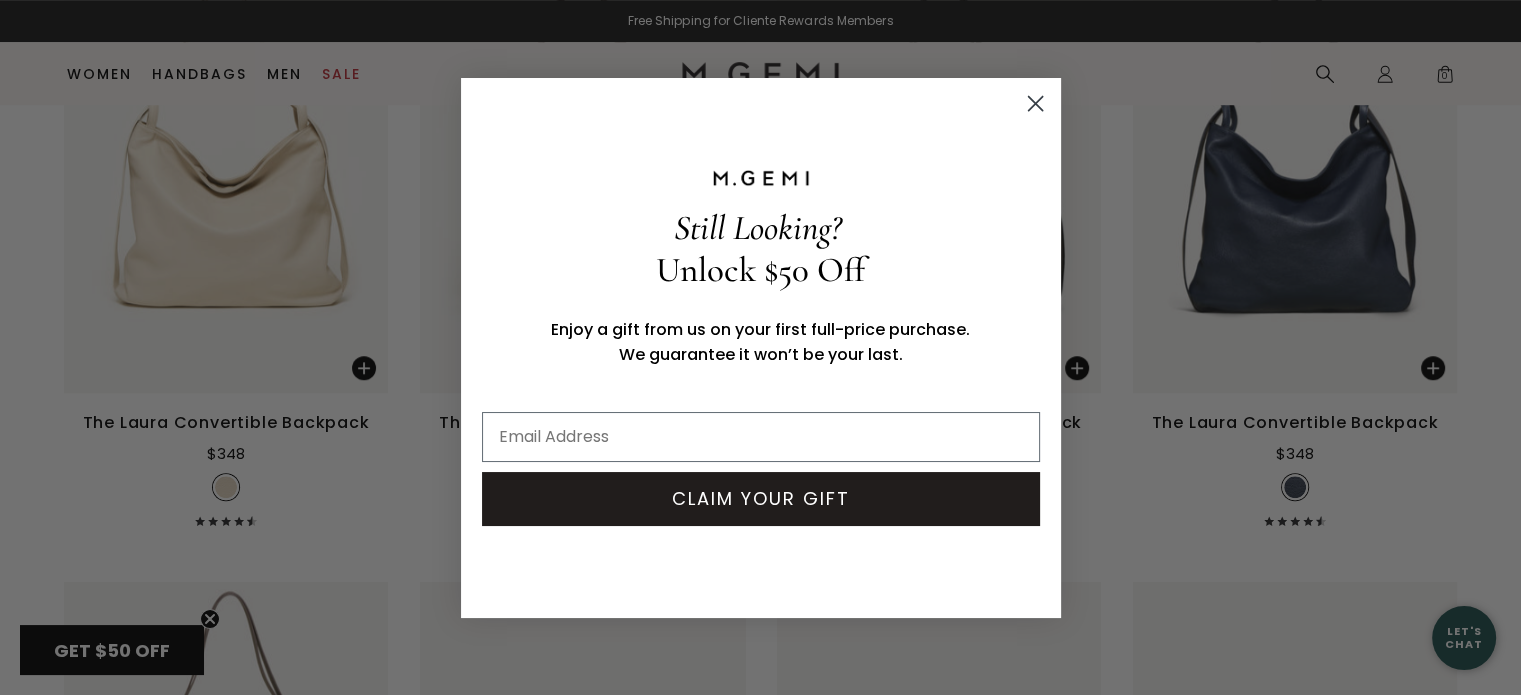 click 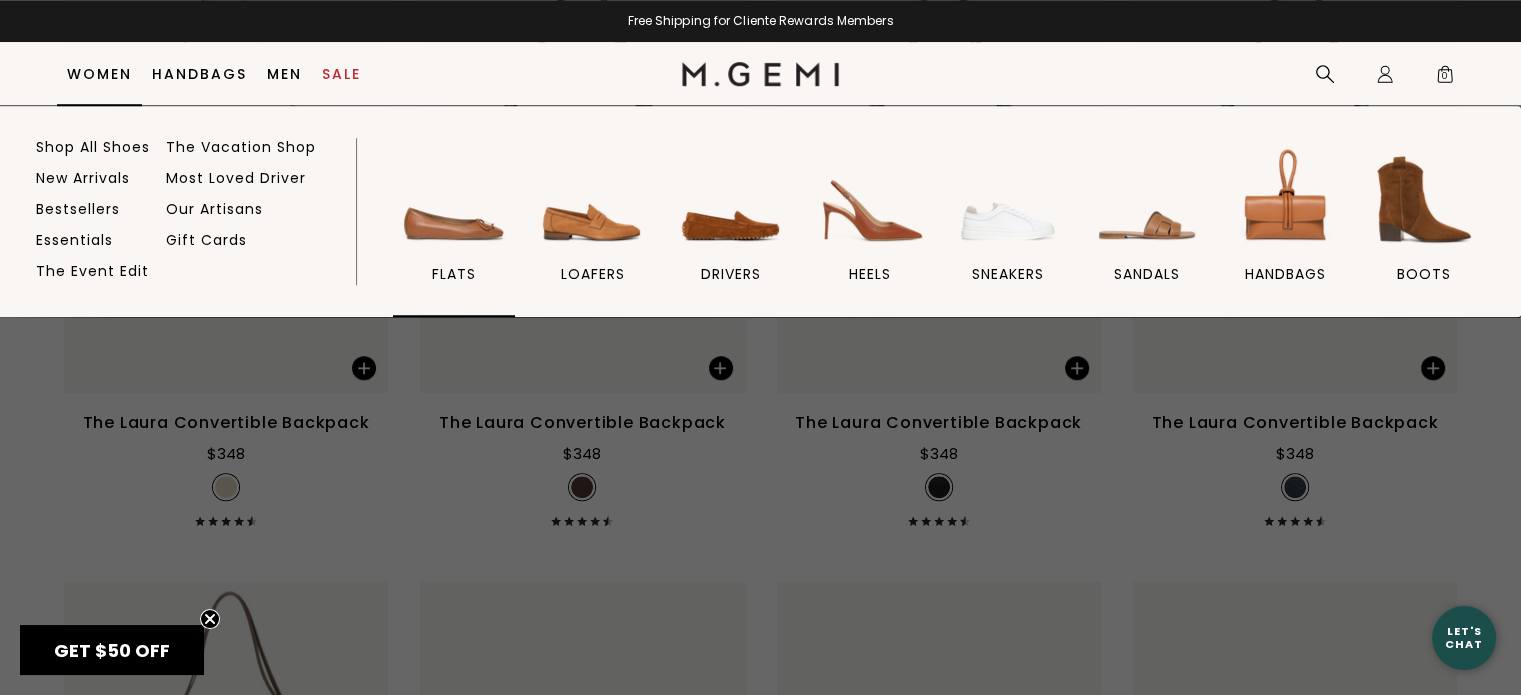click on "flats" at bounding box center [454, 274] 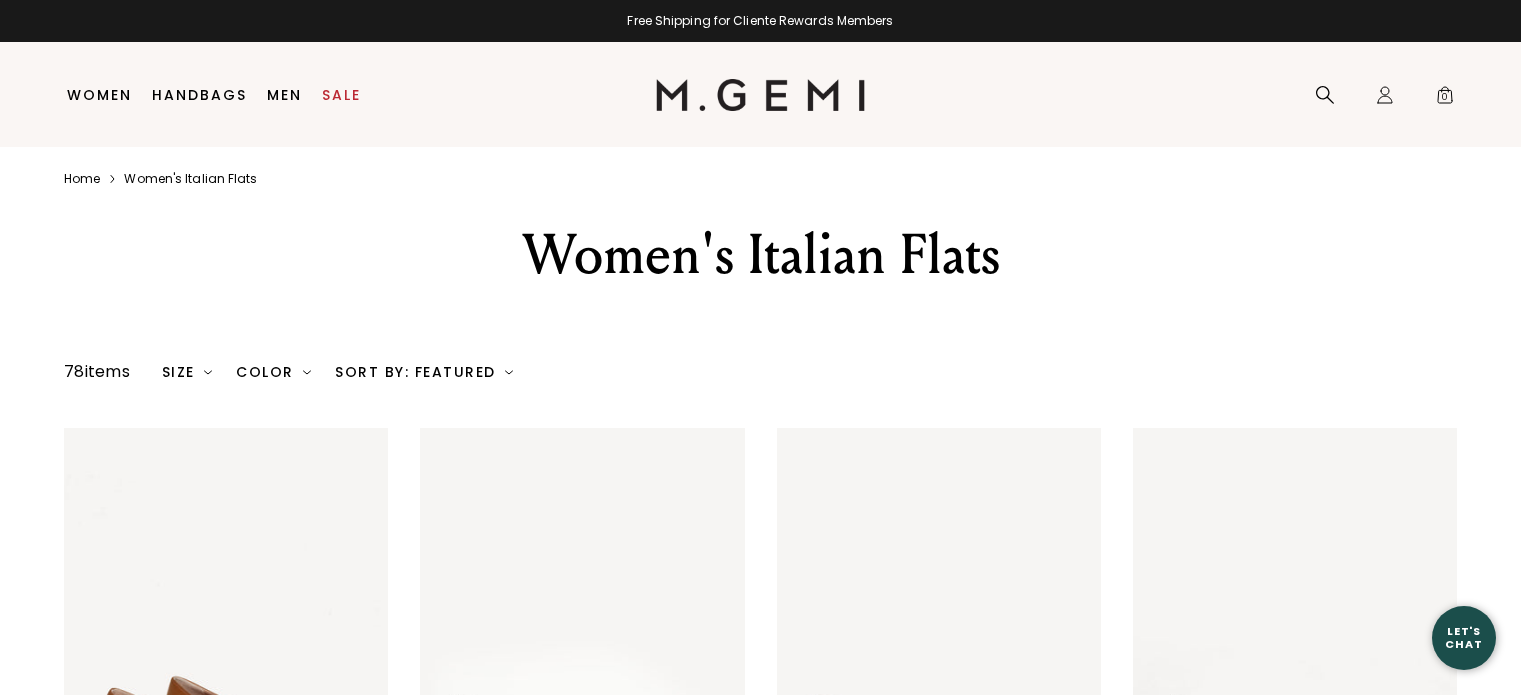 scroll, scrollTop: 0, scrollLeft: 0, axis: both 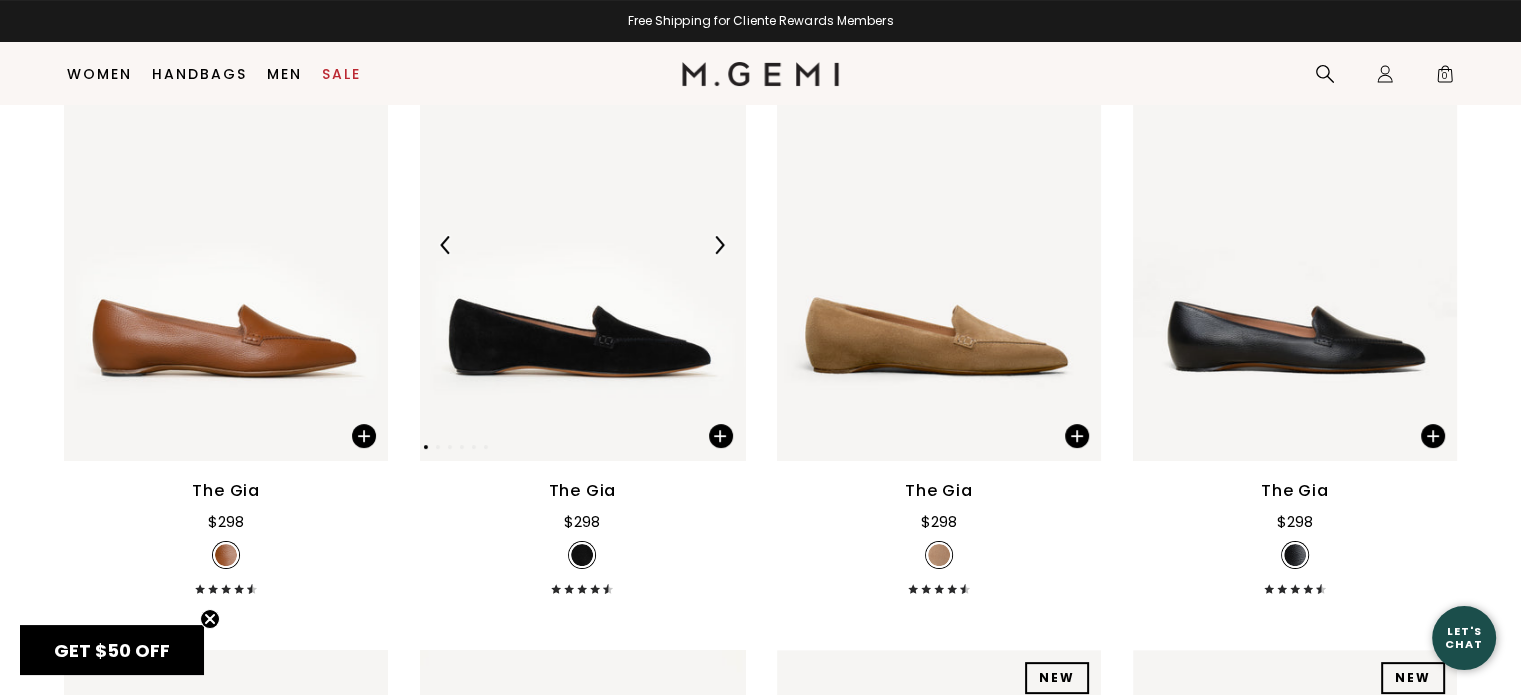 click at bounding box center (582, 245) 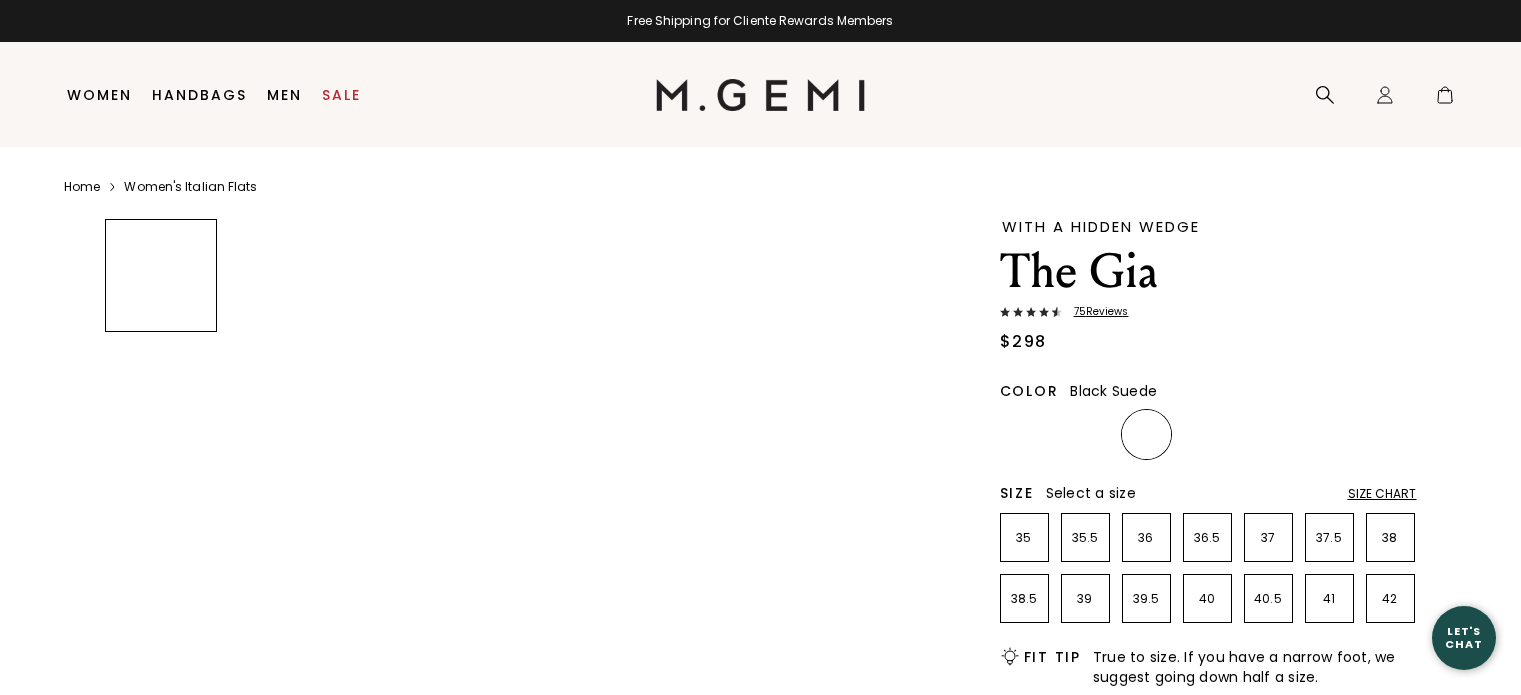 scroll, scrollTop: 0, scrollLeft: 0, axis: both 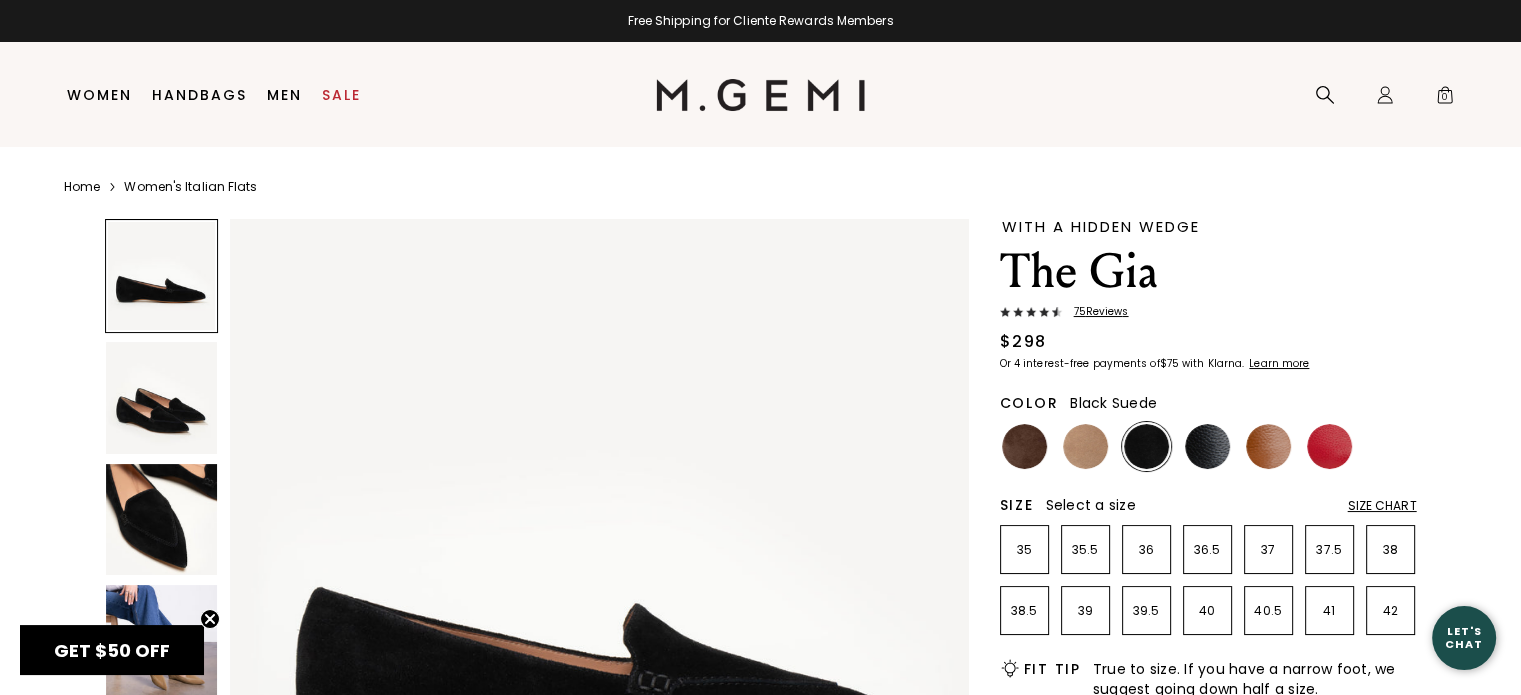 click on "With a hidden wedge The Gia 75  Review s $298
Or 4 interest-free payments of  $75   with Klarna Learn more
Color  Black Suede Size Select a size Size Chart 35 35.5 36 36.5 37 37.5 38 38.5 39 39.5 40 40.5 41 42 Icons/20x20/bulb@2x Fit Tip True to size. If you have a narrow foot, we suggest going down half a size. Add to Bag Free Shipping for  Cliente Rewards  Members Thoughts from Maria The Gia’s streamlined silhouette comes from its unique Sacchetto construction, which uses a single piece of leather stitched away from the foot for a buttery-soft, glove-like fit. It looks and feels like a flat, but a hidden wedge gives you much-needed arch support. Details Italian calf suede upper
Leather lining
Nubuck leather sole
20mm (.75in) hidden wedge
We use only leather from Italian tanneries certified by the Leather Working Group, a nonprofit dedicated to more sustainable leather production. Handmade in Tuscany, Italy Shipping" at bounding box center [760, 796] 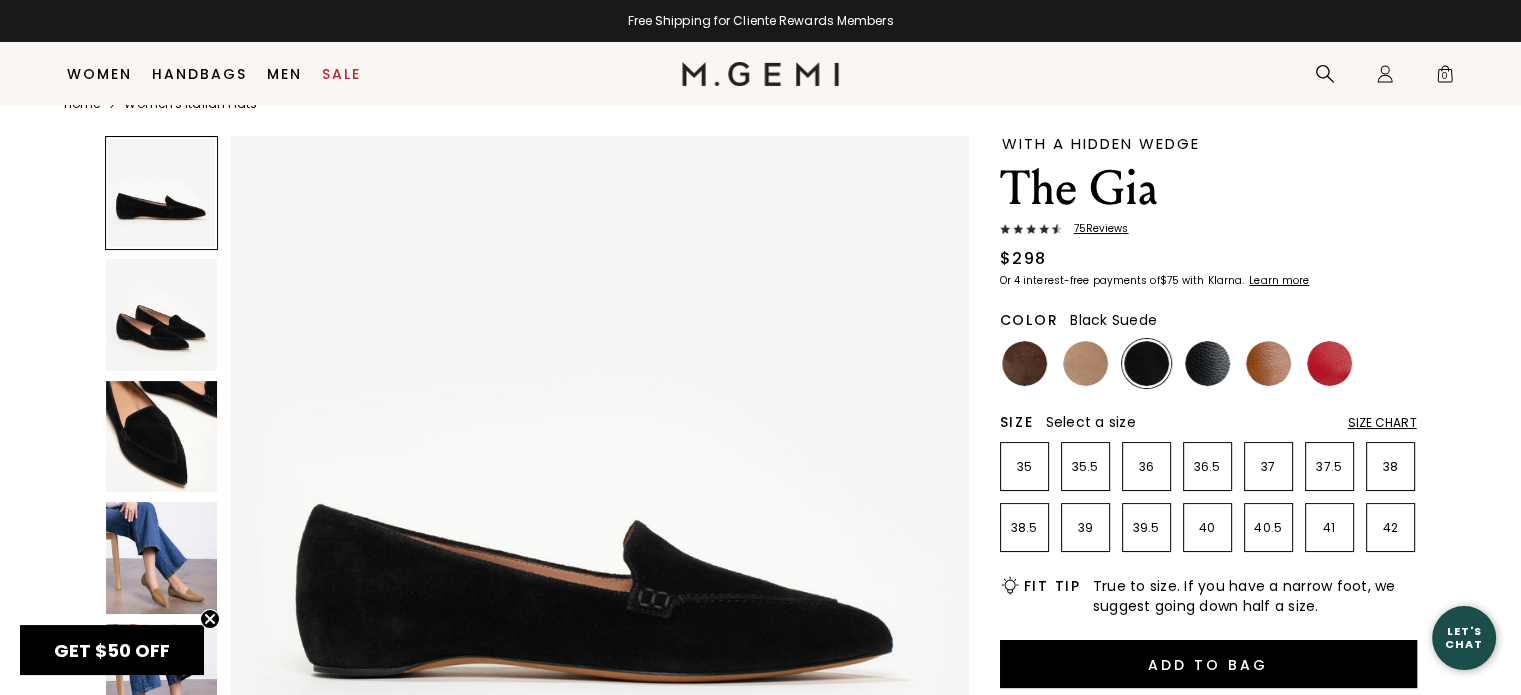 scroll, scrollTop: 77, scrollLeft: 0, axis: vertical 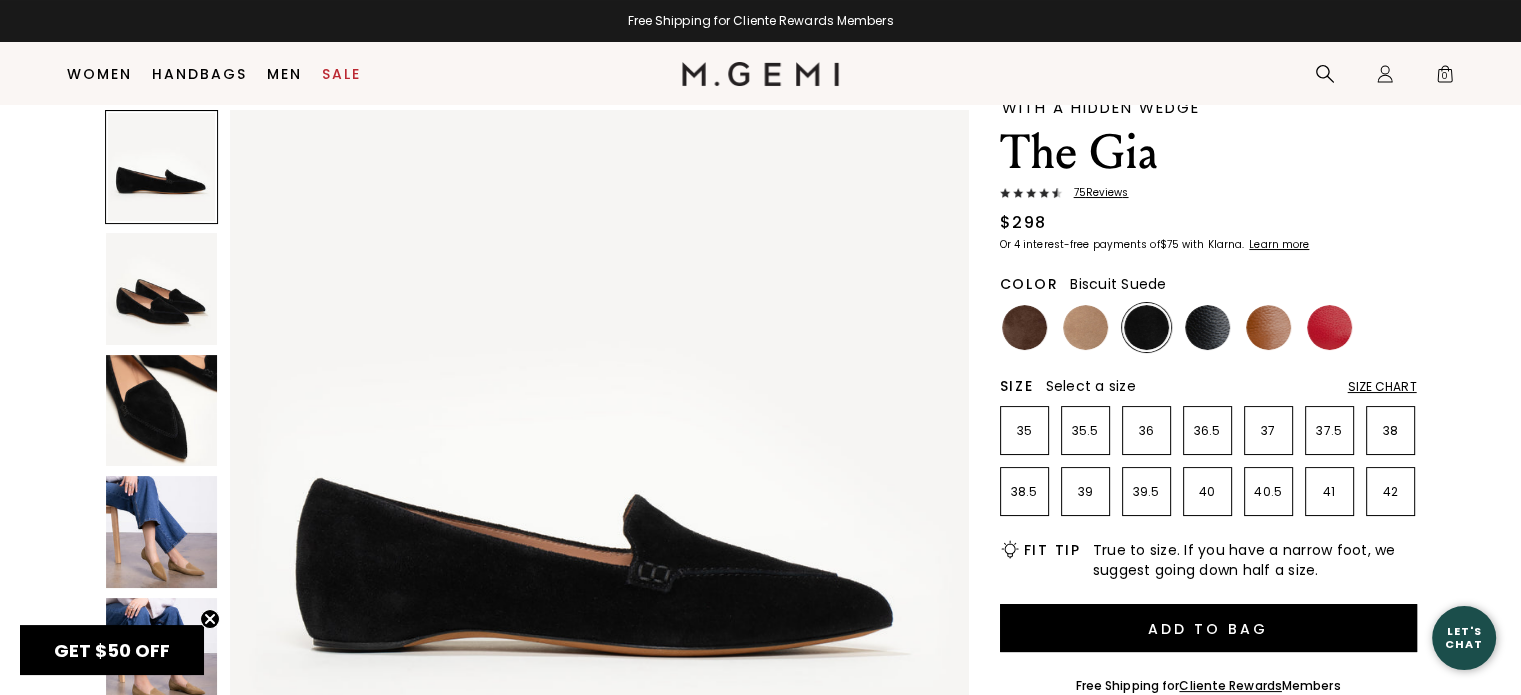 click at bounding box center (1085, 327) 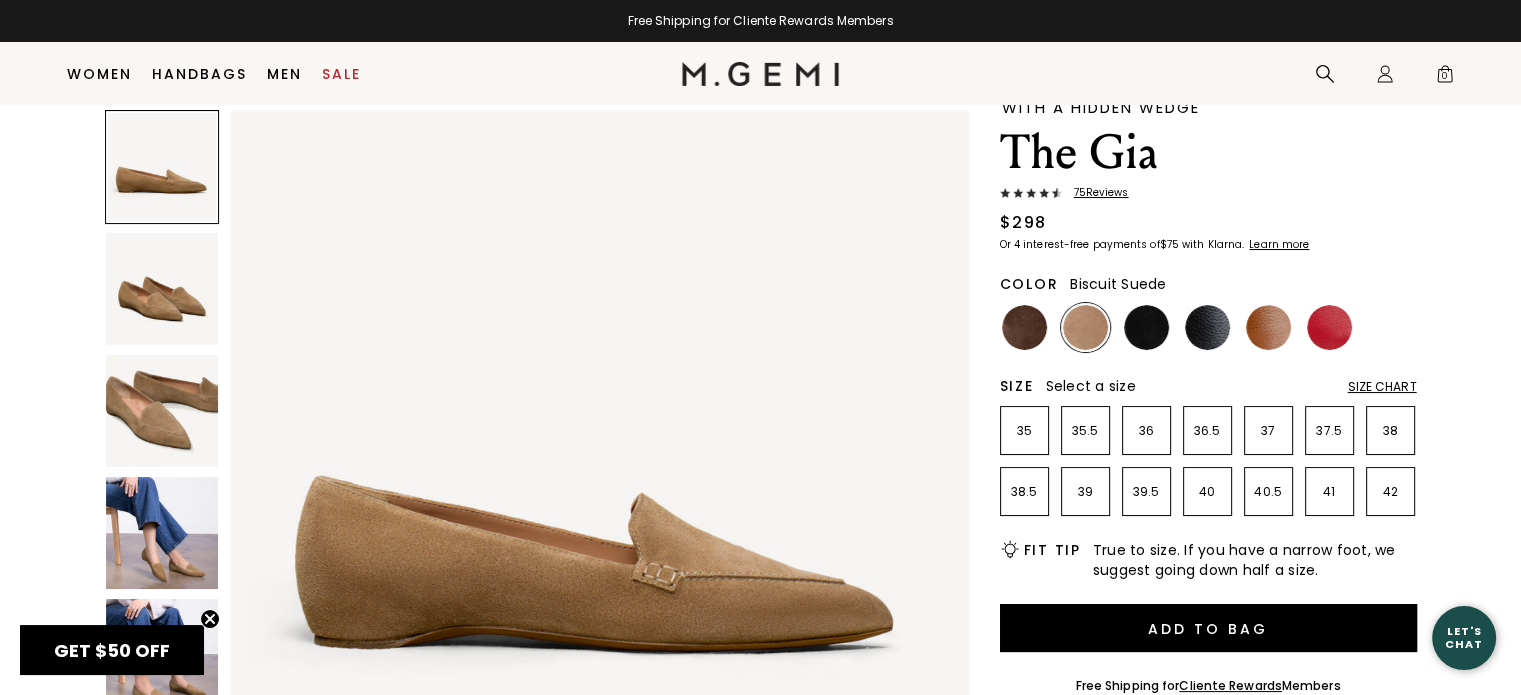 scroll, scrollTop: 0, scrollLeft: 0, axis: both 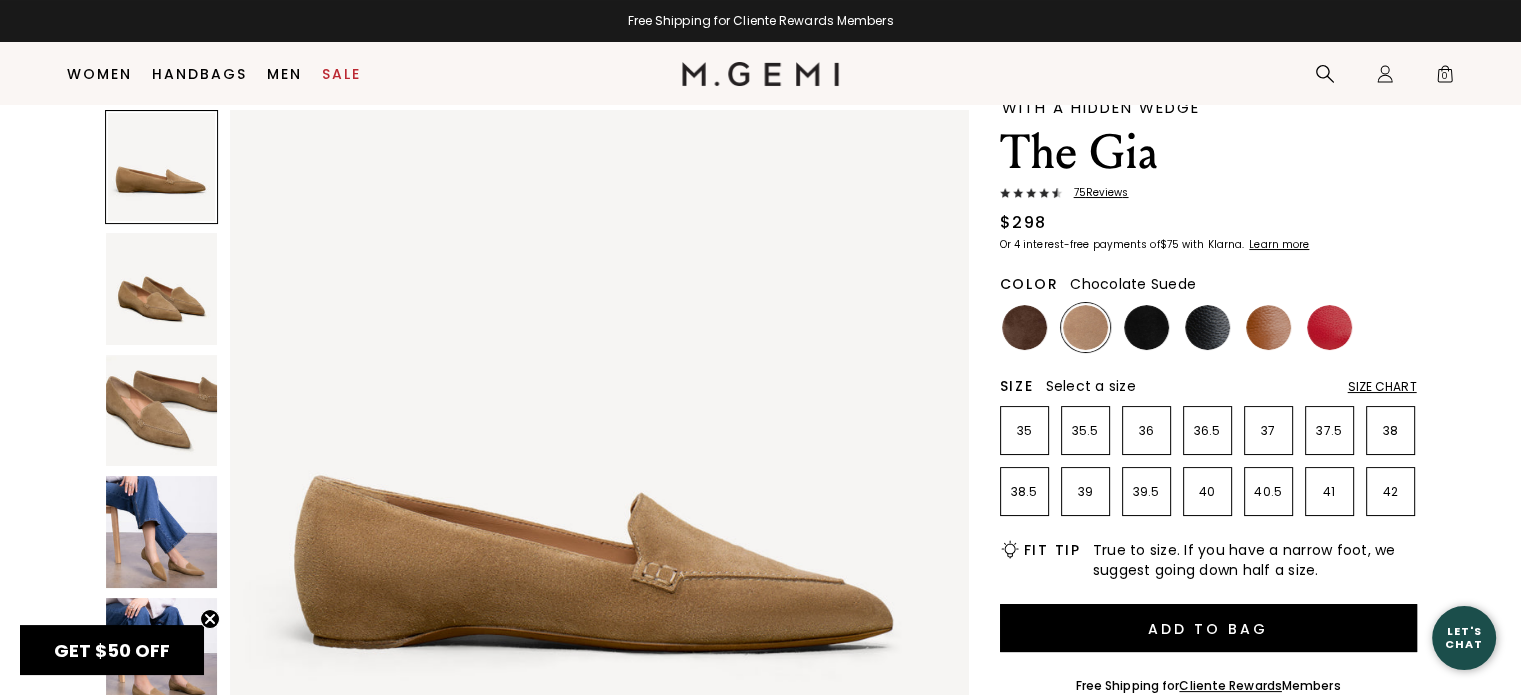 click at bounding box center [1024, 327] 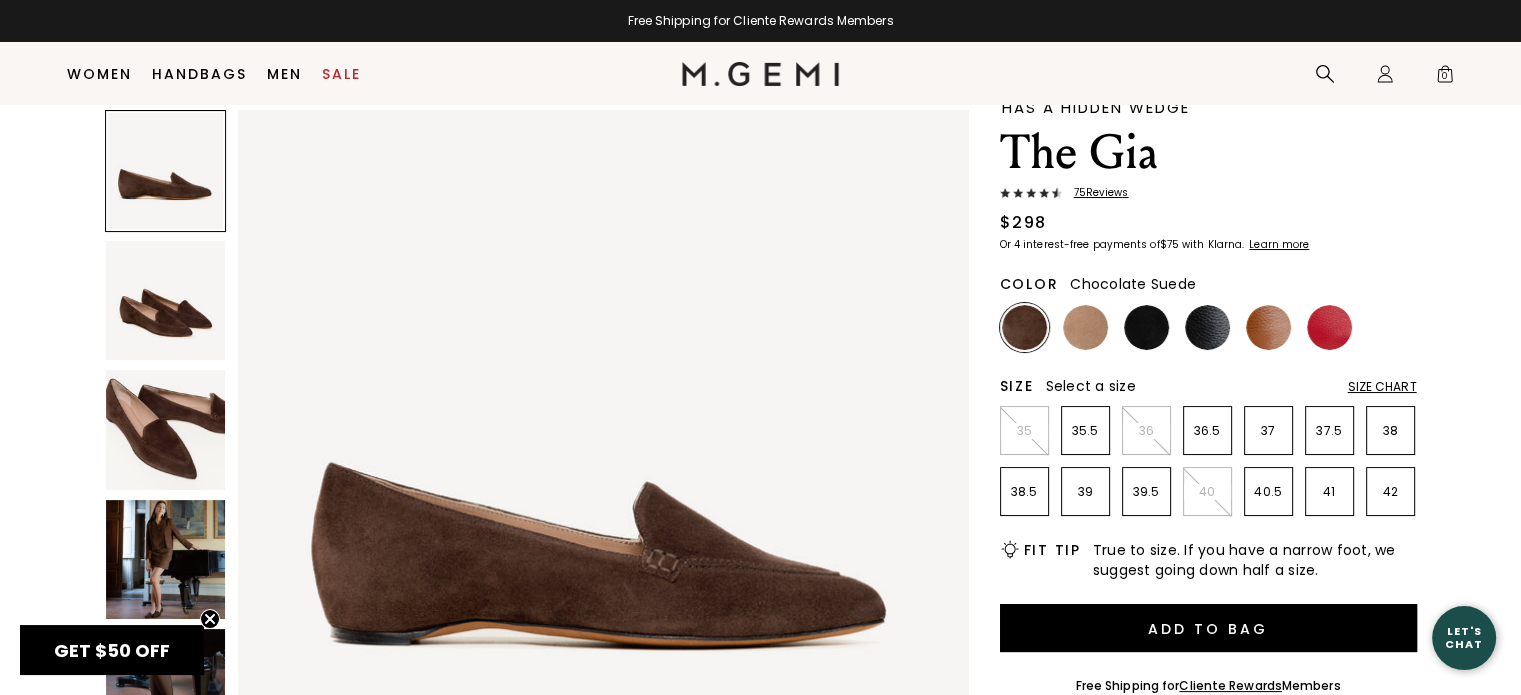 scroll, scrollTop: 0, scrollLeft: 0, axis: both 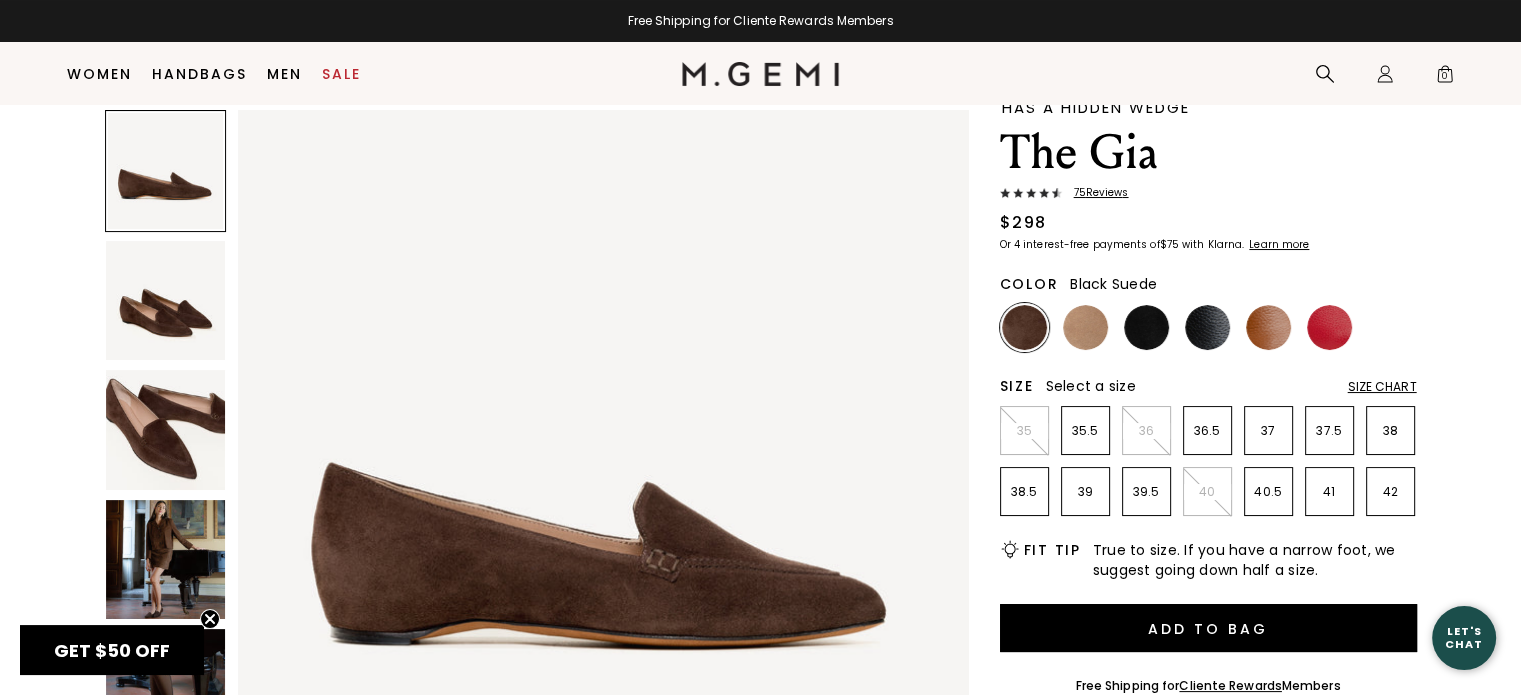 click at bounding box center [1146, 327] 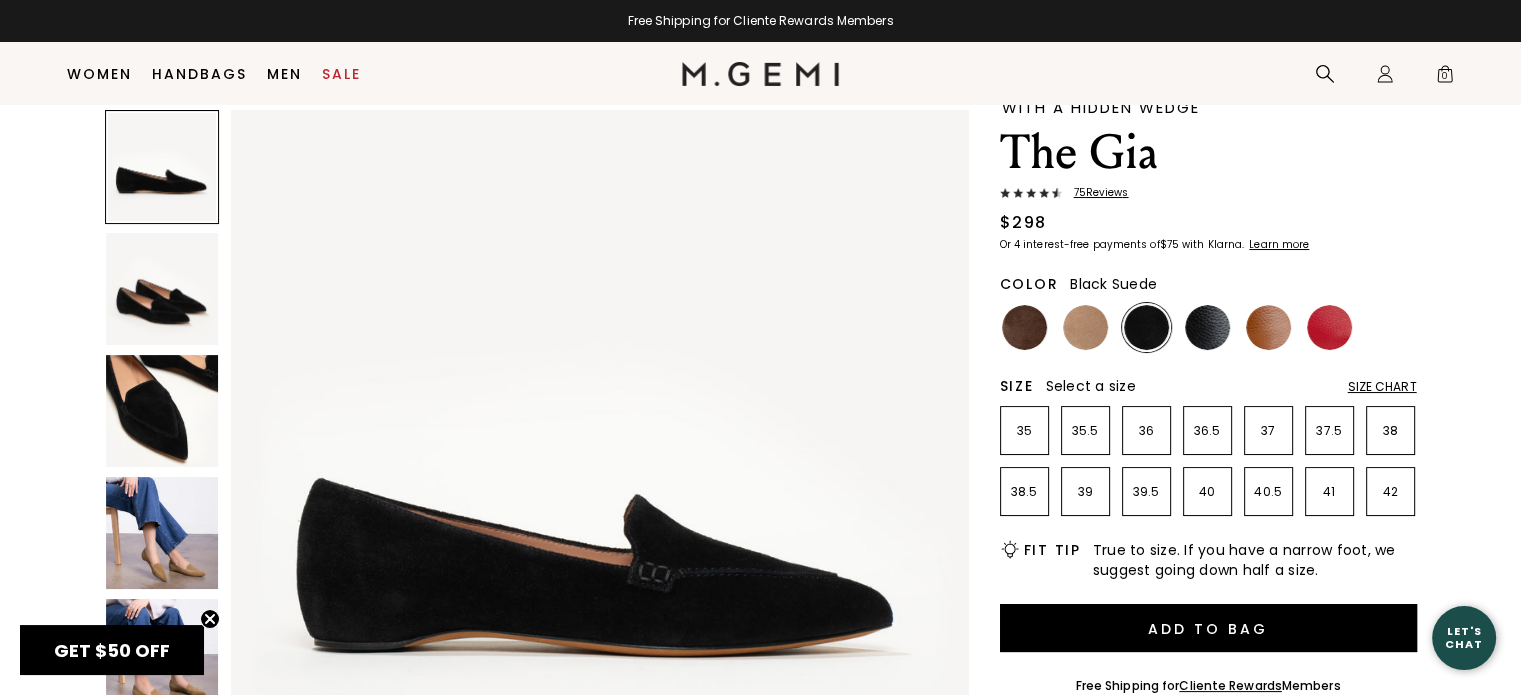 scroll, scrollTop: 0, scrollLeft: 0, axis: both 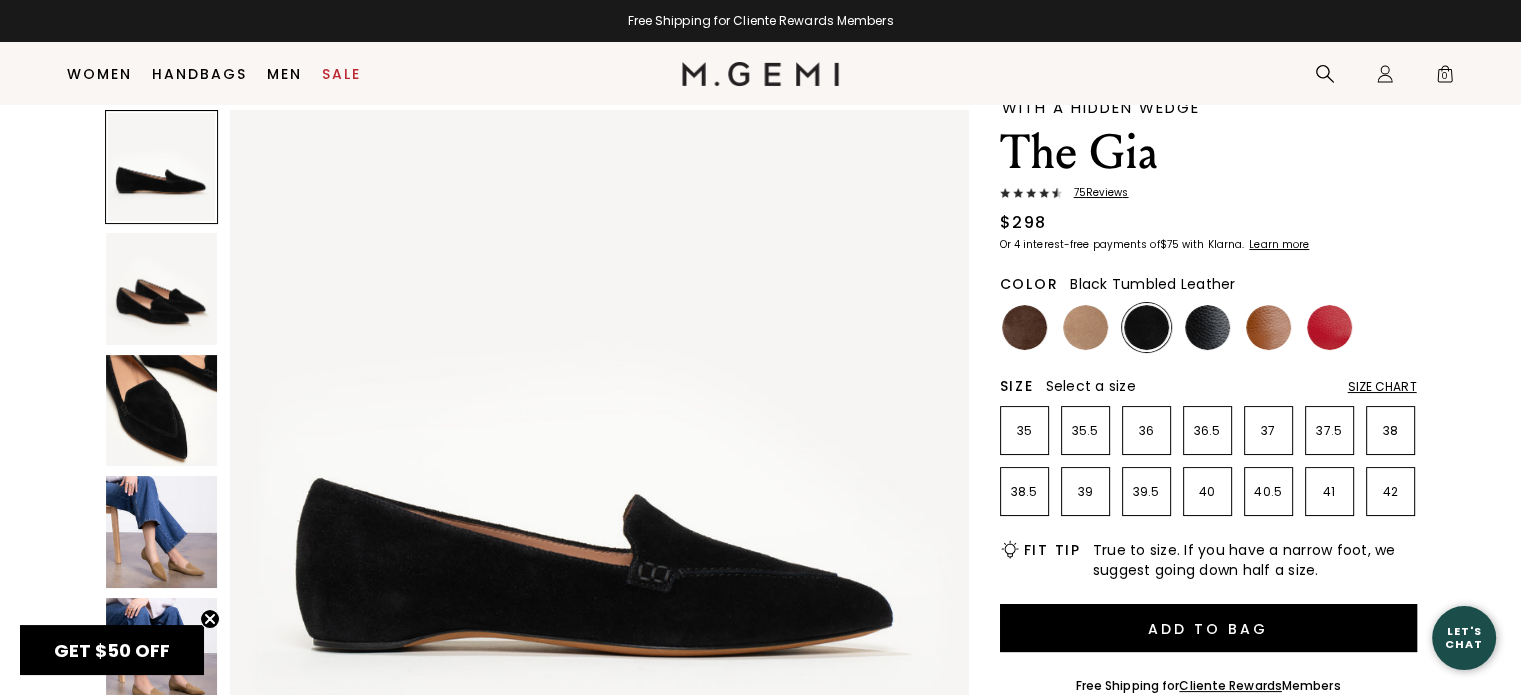 click at bounding box center [1207, 327] 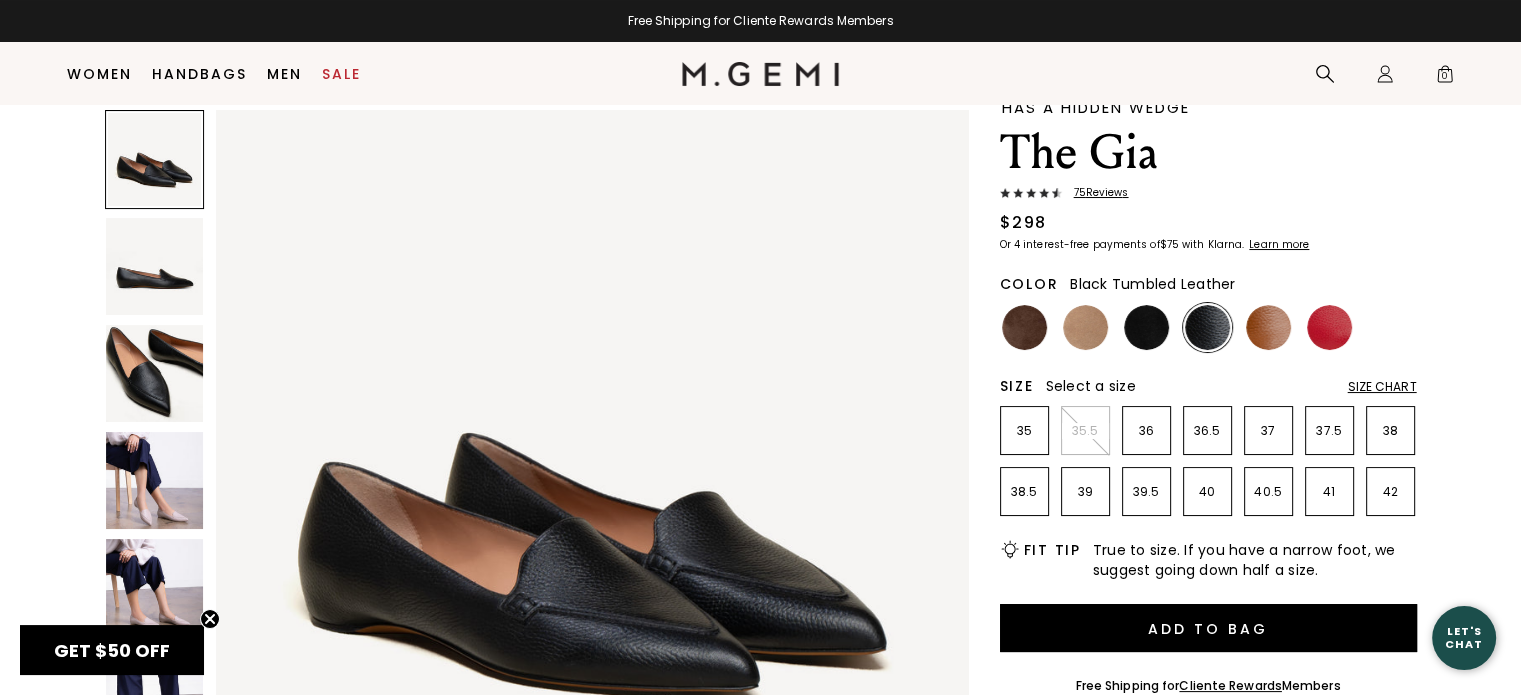 scroll, scrollTop: 0, scrollLeft: 0, axis: both 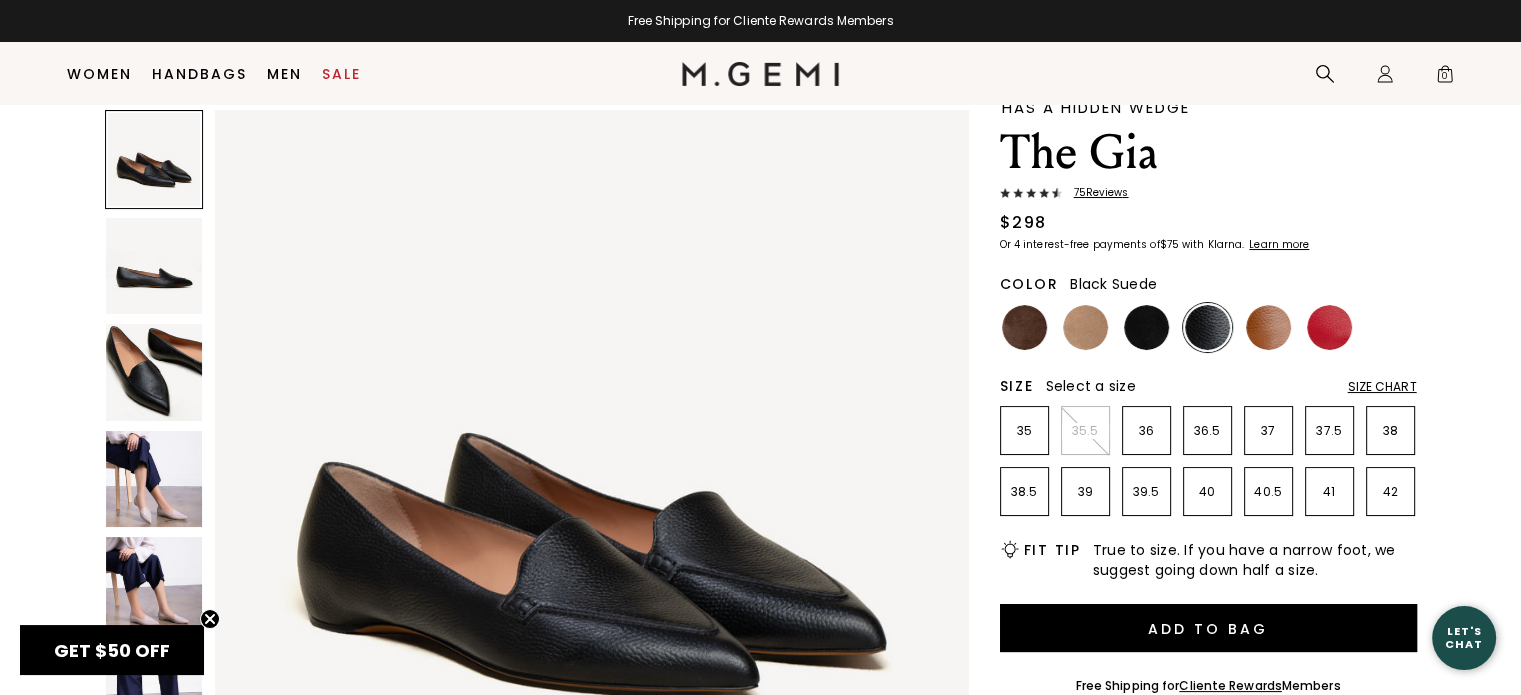 click at bounding box center (1146, 327) 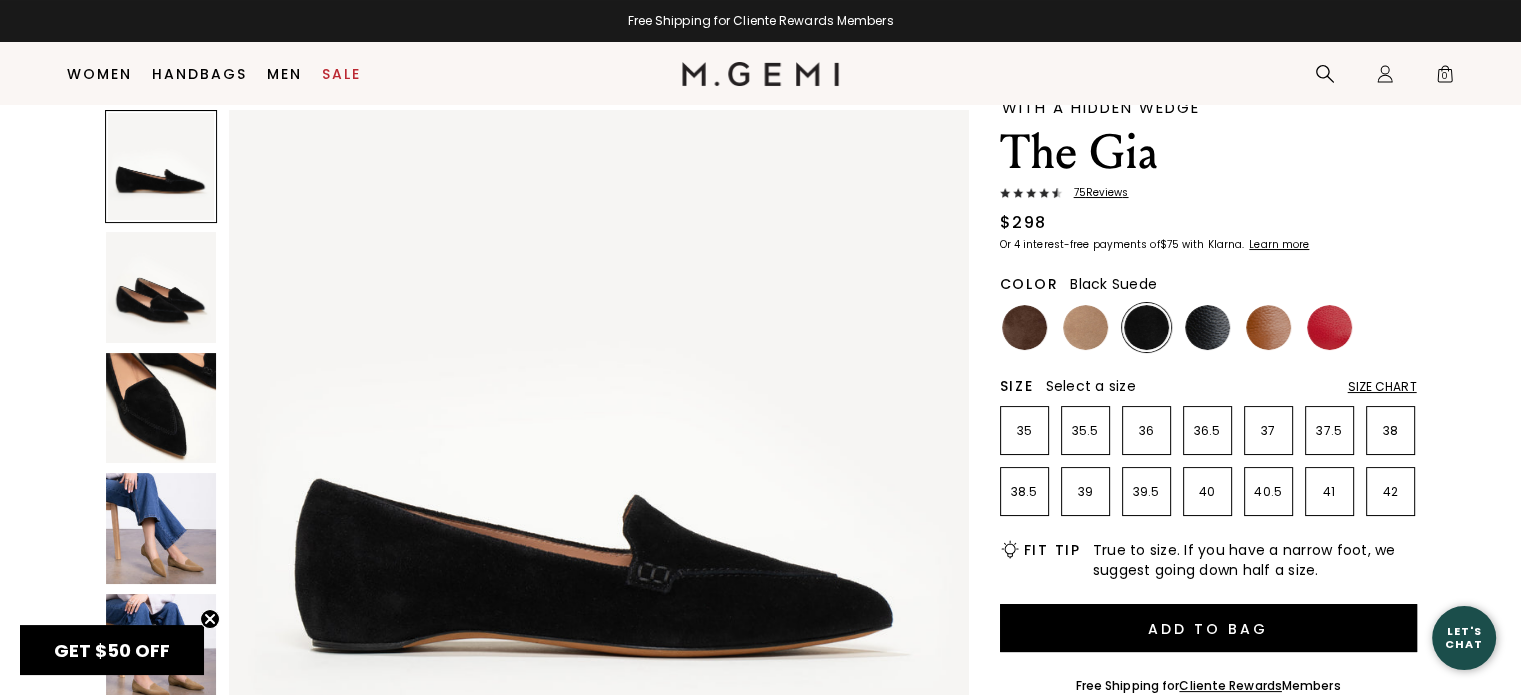 scroll, scrollTop: 0, scrollLeft: 0, axis: both 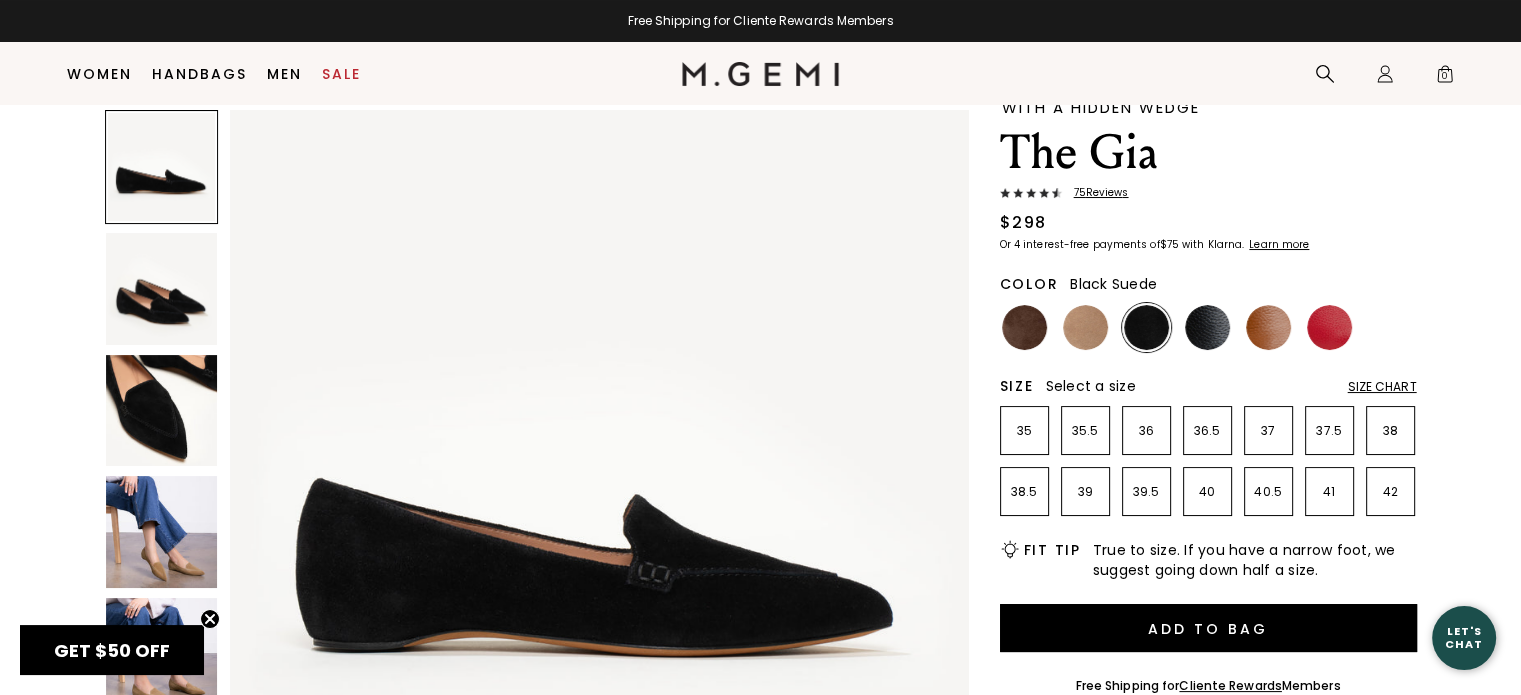 click at bounding box center (162, 411) 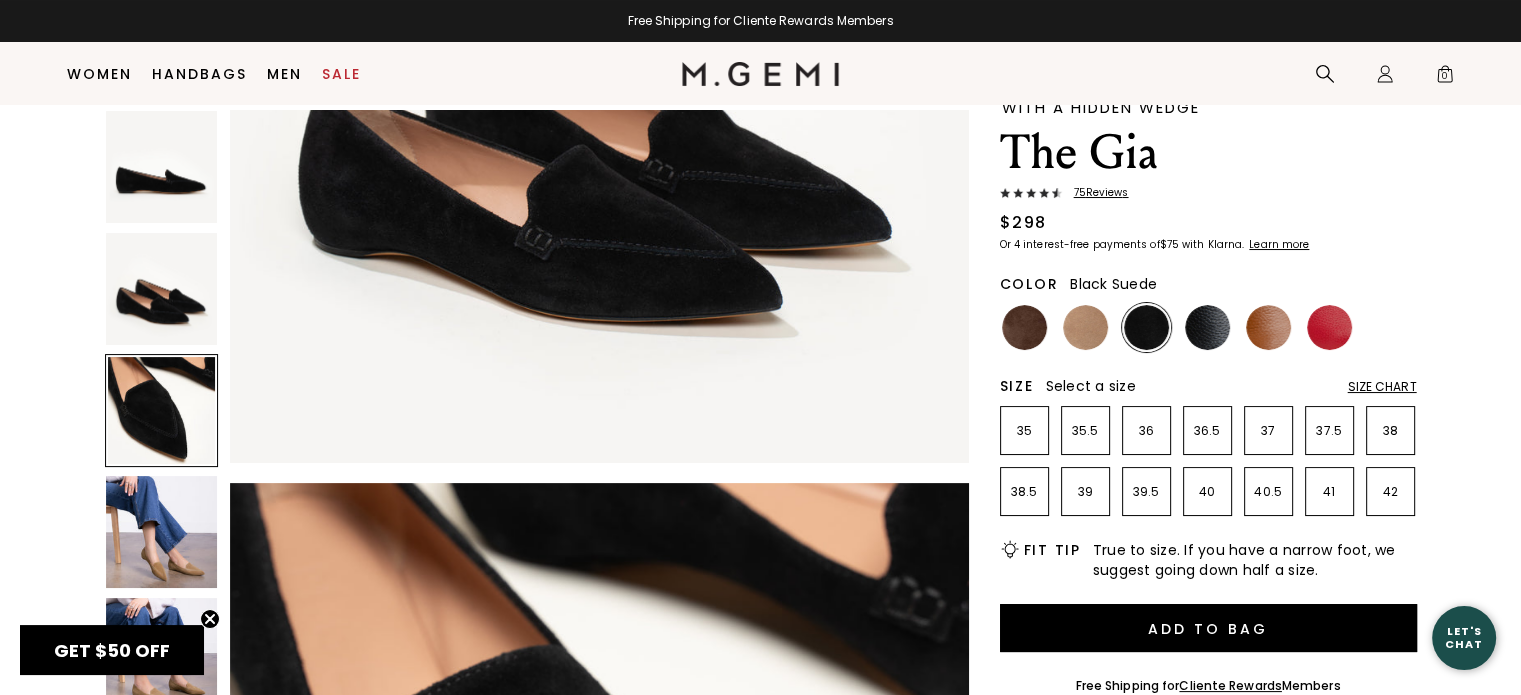 scroll, scrollTop: 1486, scrollLeft: 0, axis: vertical 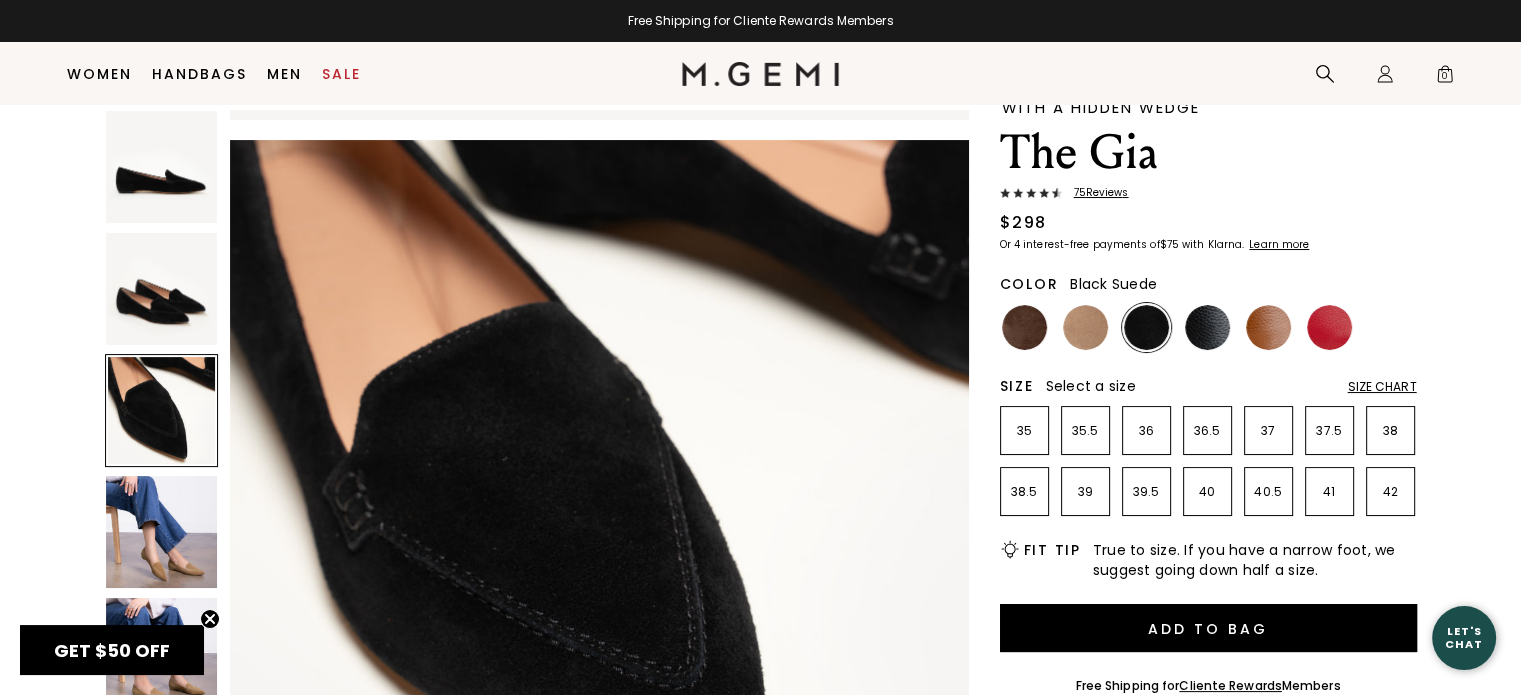 click at bounding box center (162, 289) 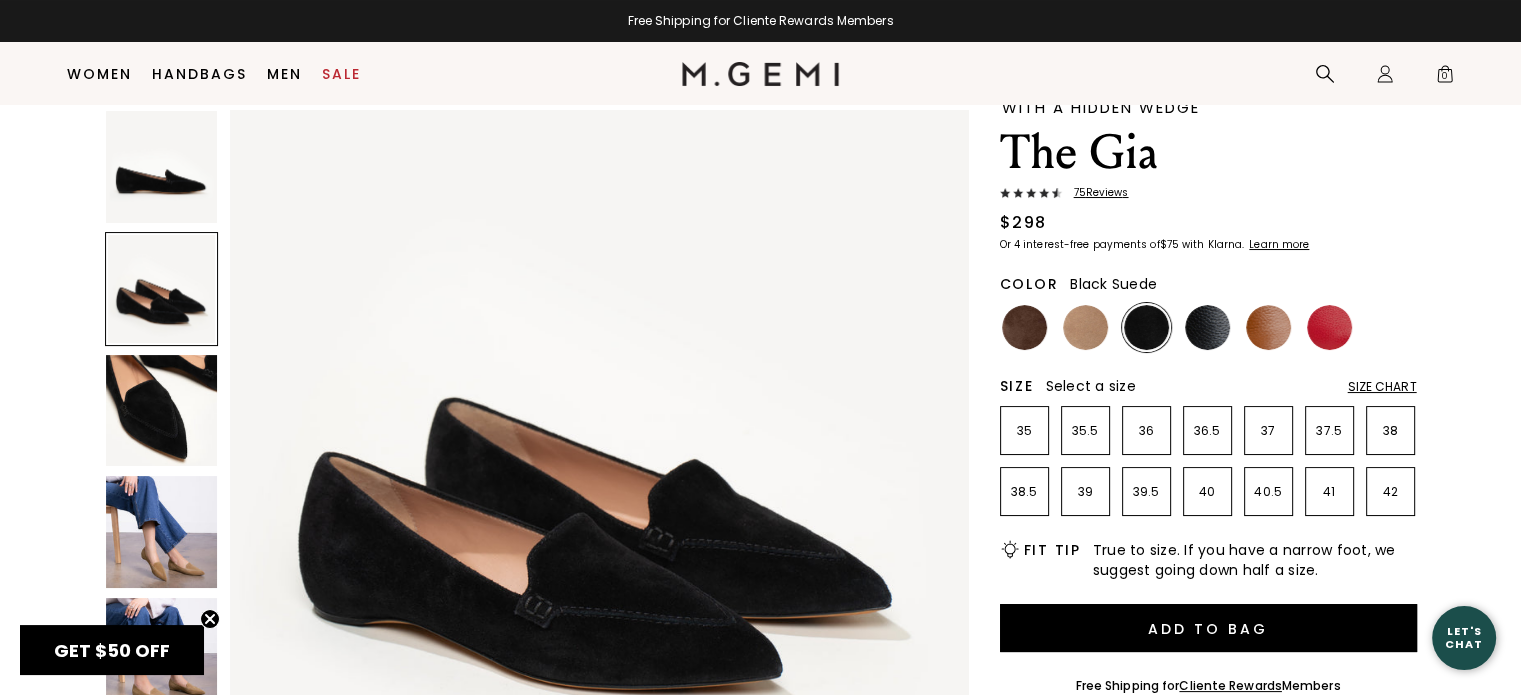 scroll, scrollTop: 743, scrollLeft: 0, axis: vertical 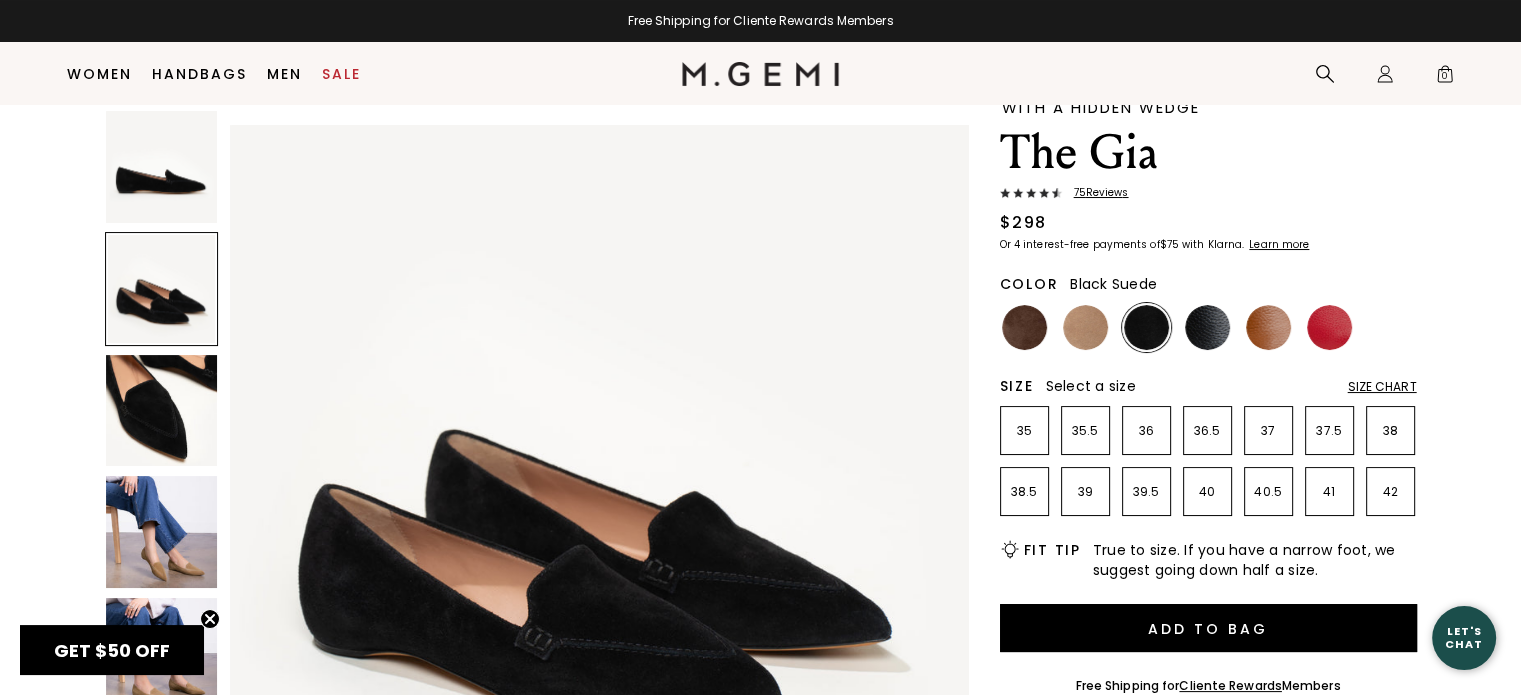 click on "Size Chart" at bounding box center [1382, 387] 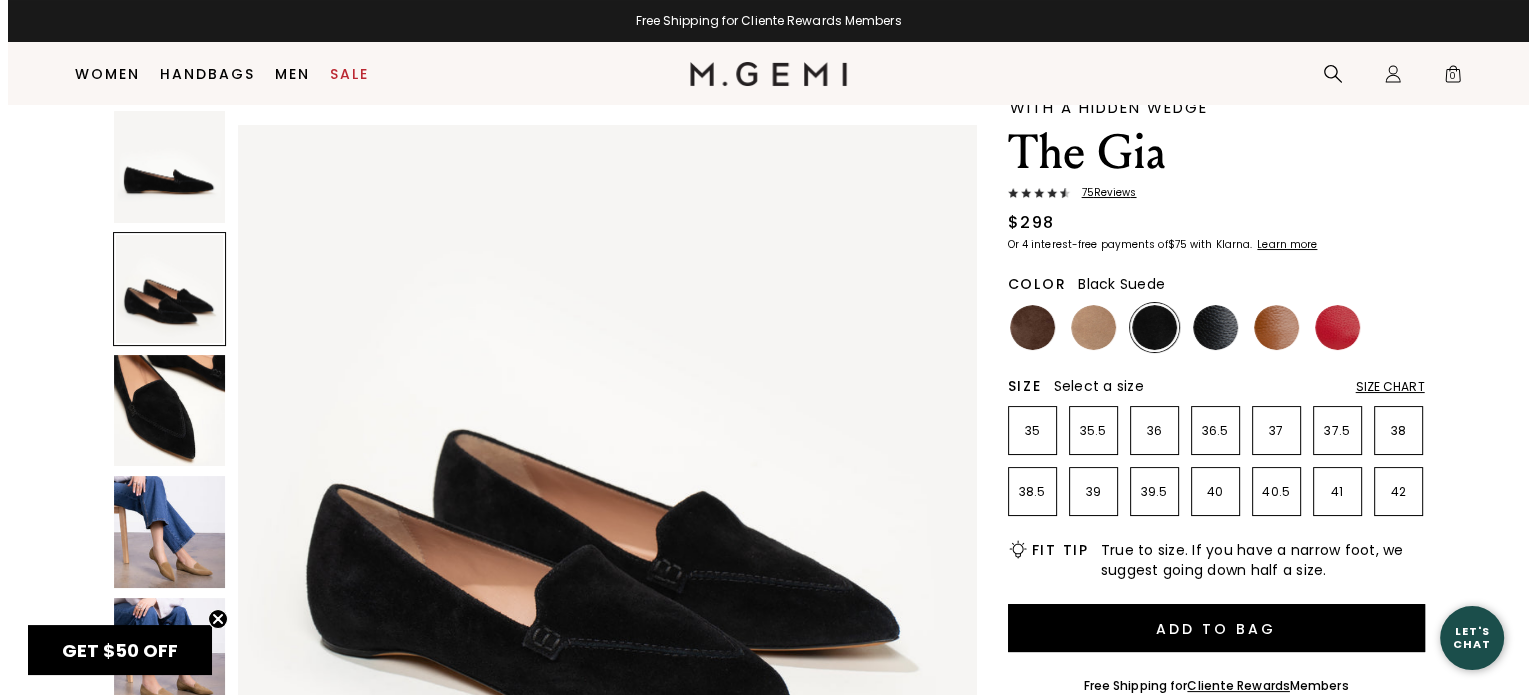 scroll, scrollTop: 0, scrollLeft: 0, axis: both 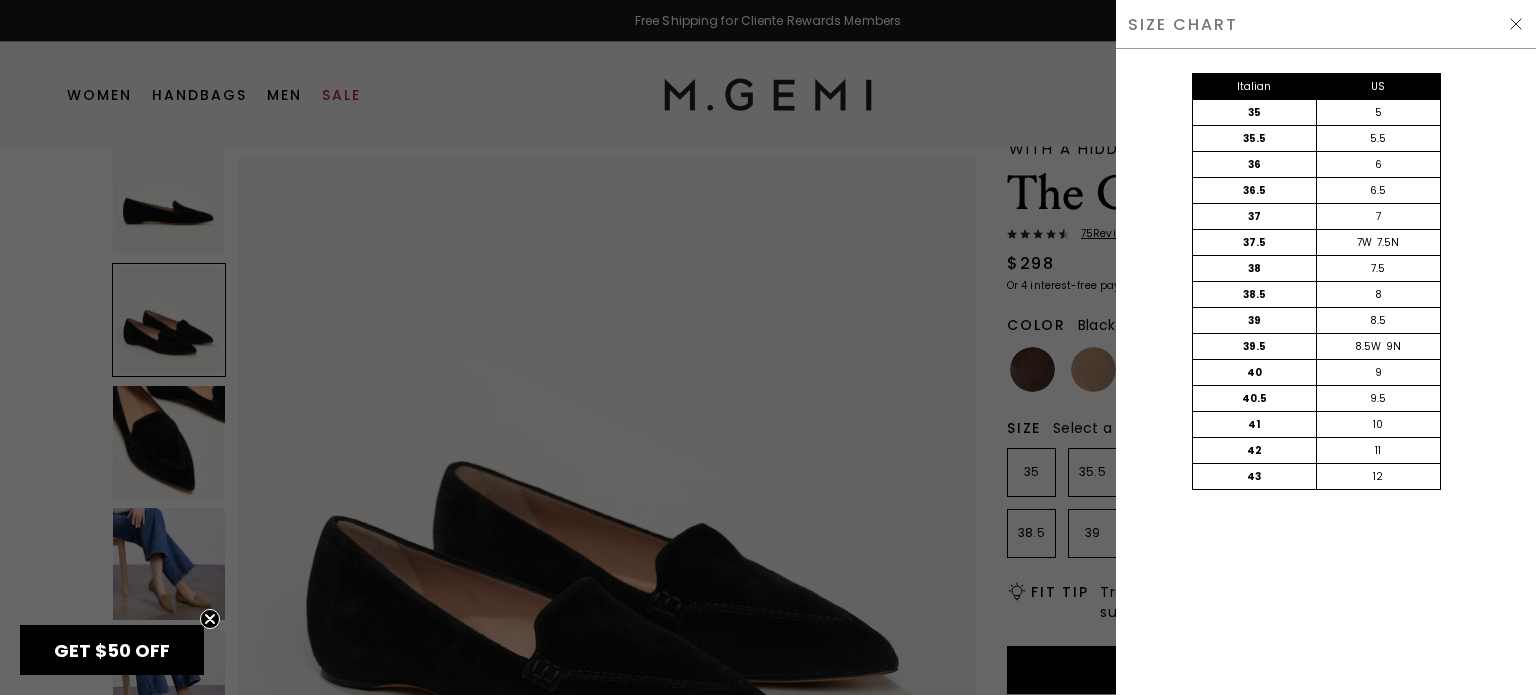 click at bounding box center [768, 347] 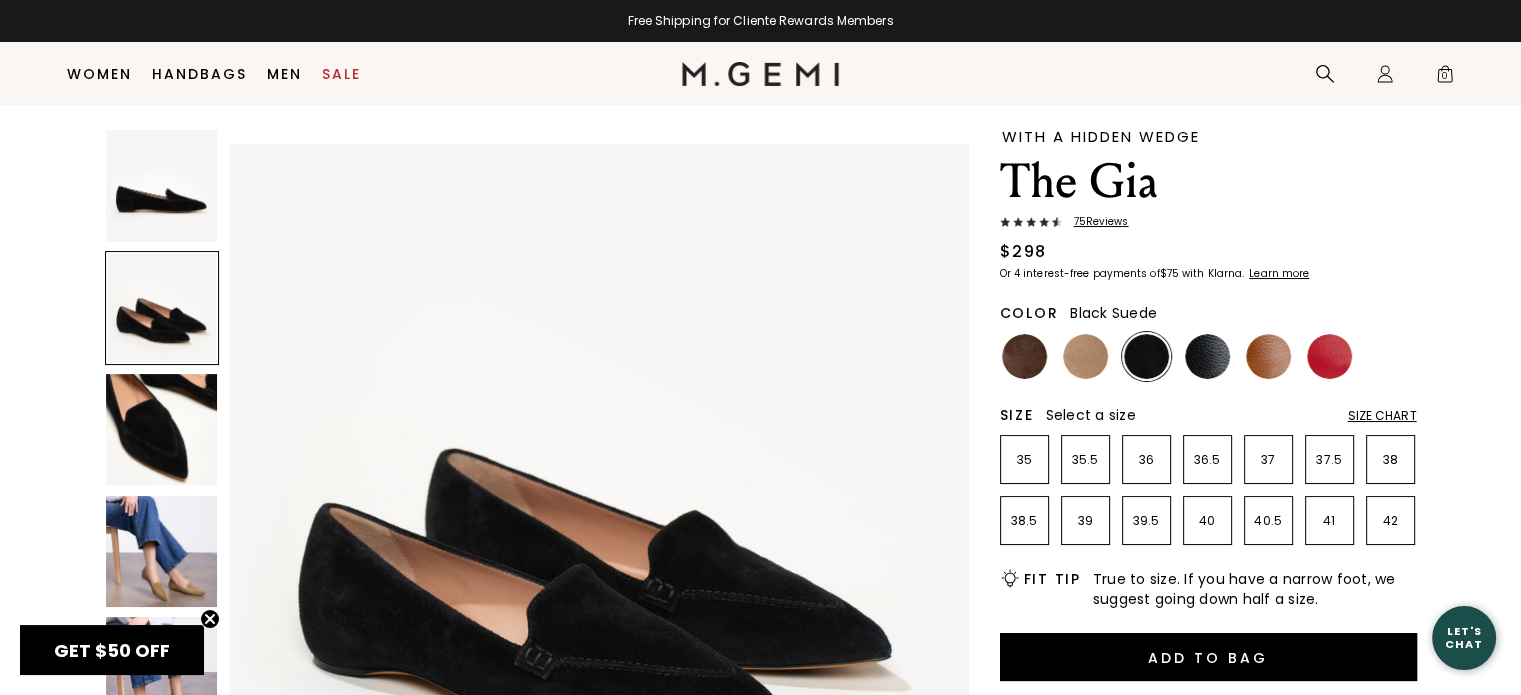 scroll, scrollTop: 34, scrollLeft: 0, axis: vertical 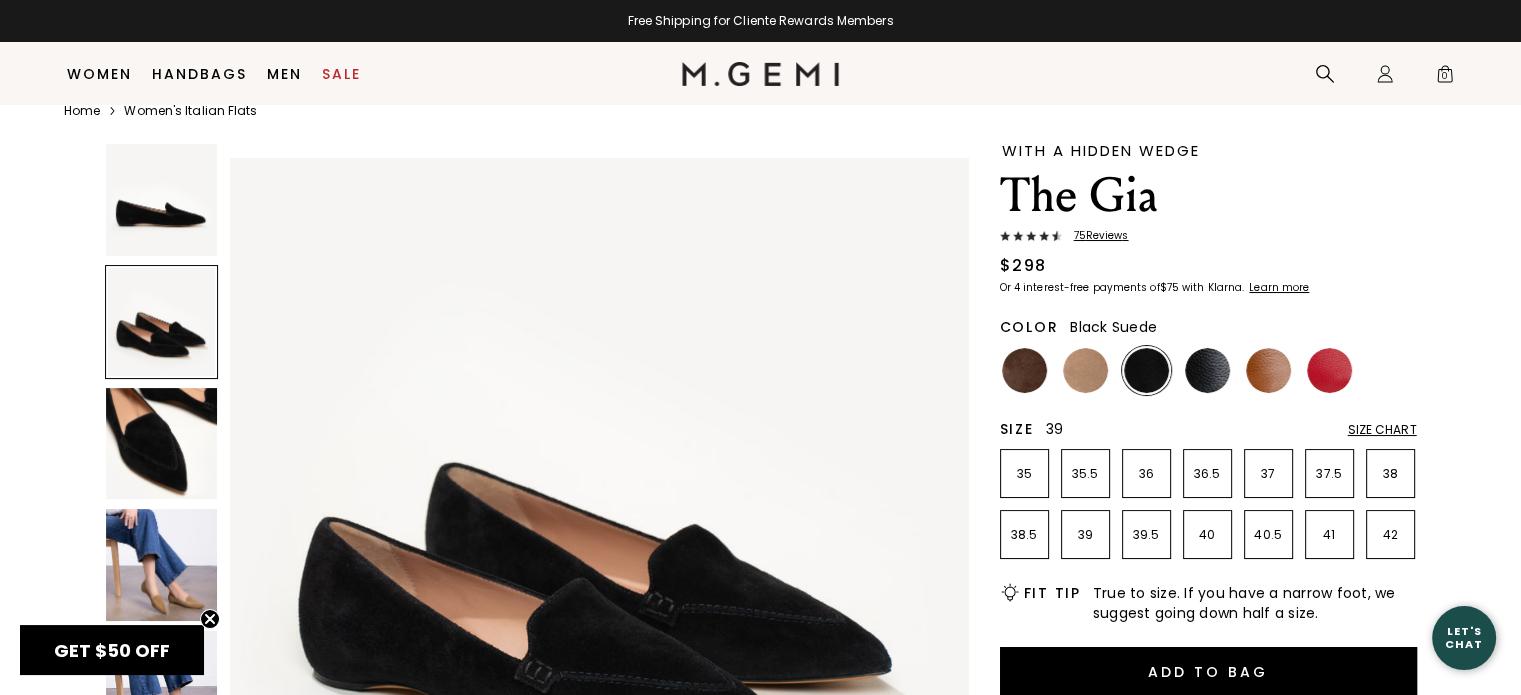 click on "39" at bounding box center (1085, 535) 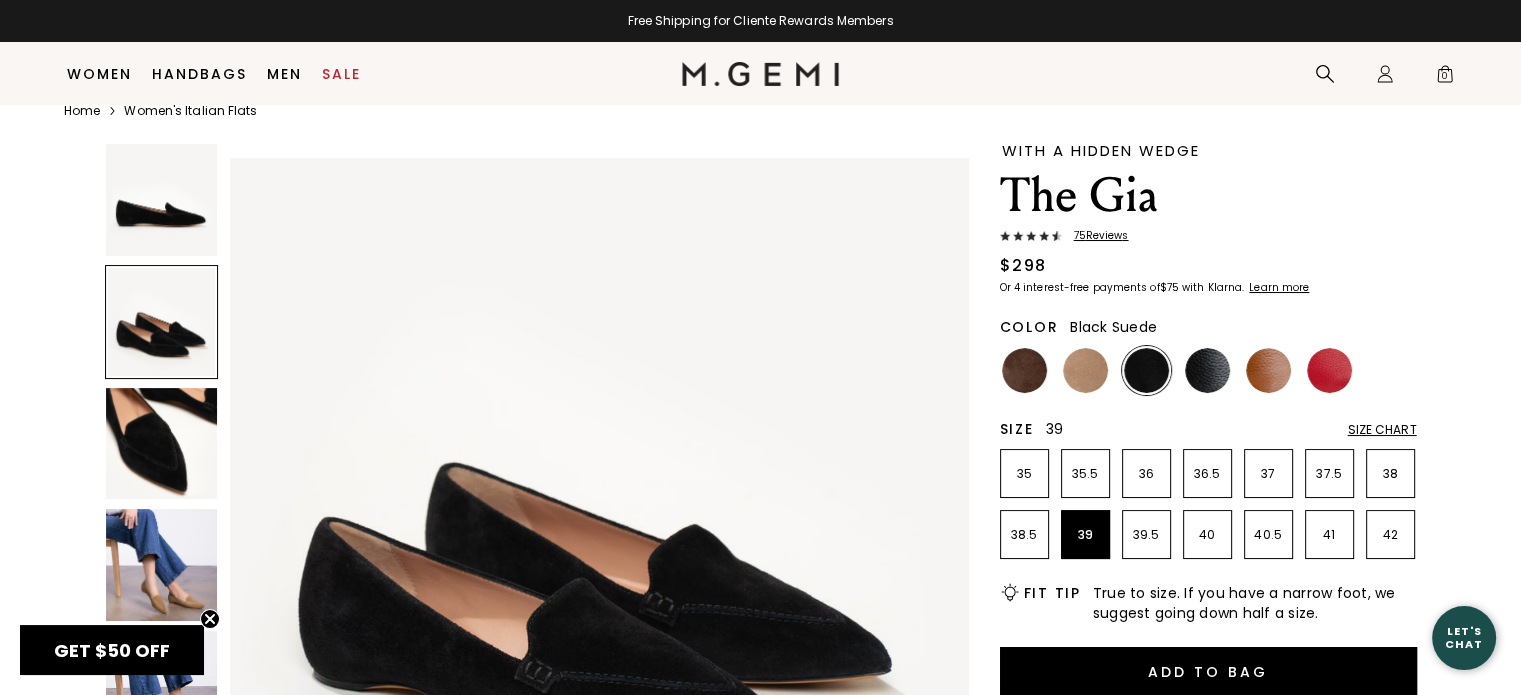 scroll, scrollTop: 0, scrollLeft: 0, axis: both 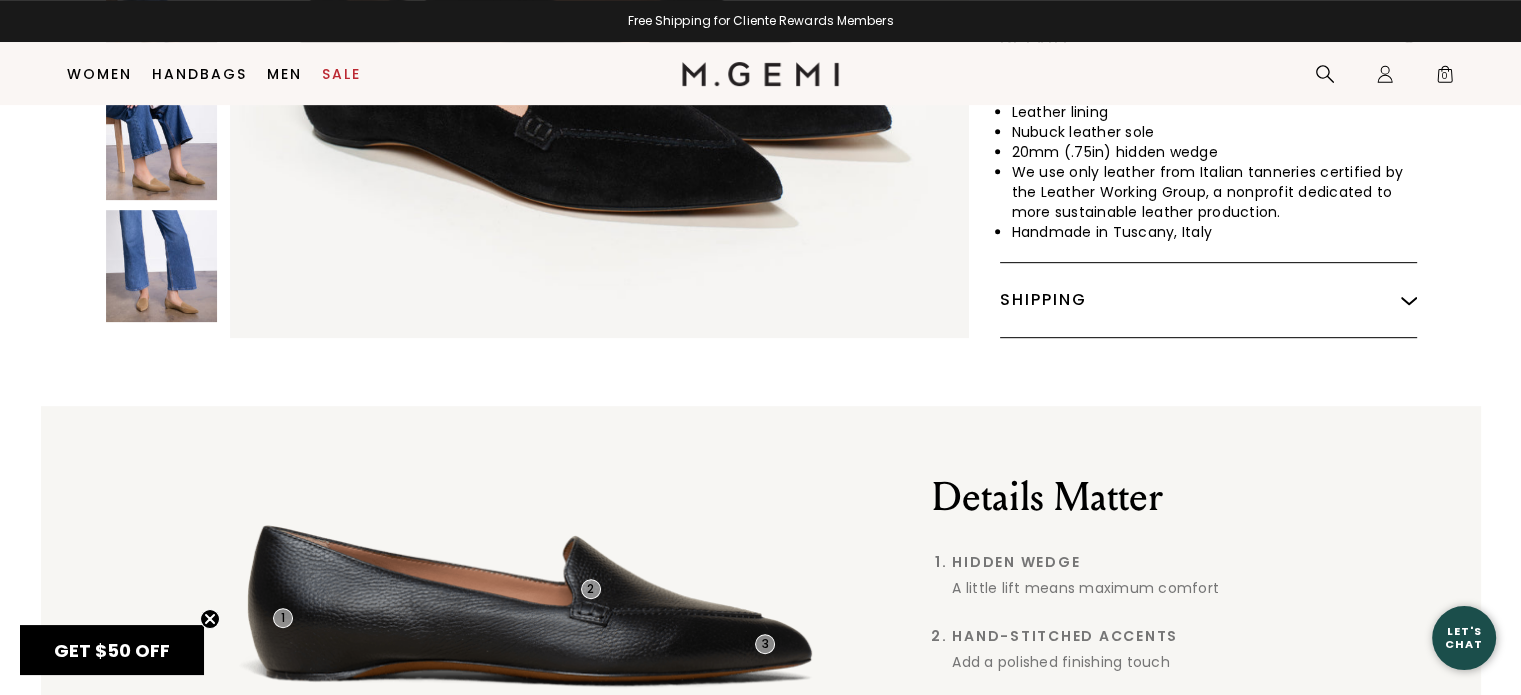 click at bounding box center (1409, 300) 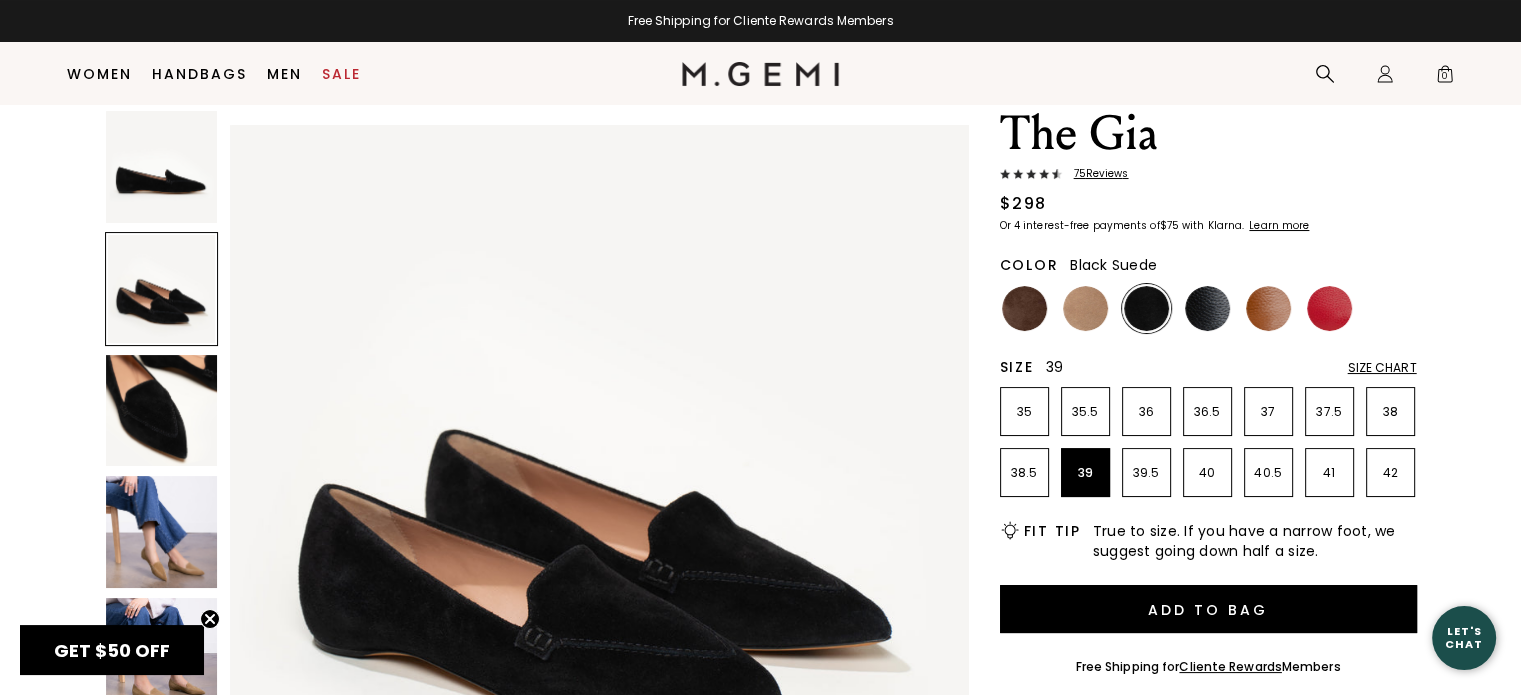 scroll, scrollTop: 160, scrollLeft: 0, axis: vertical 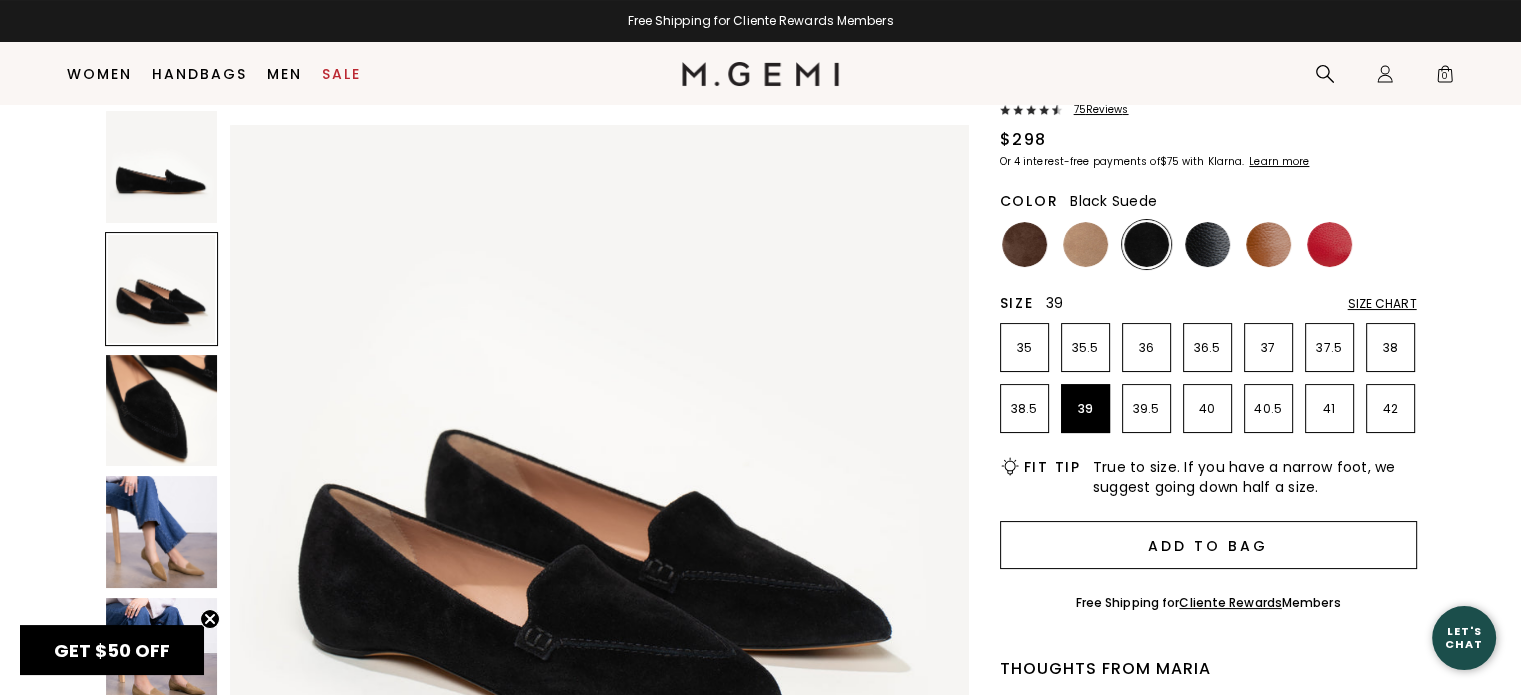 click on "Add to Bag" at bounding box center [1208, 545] 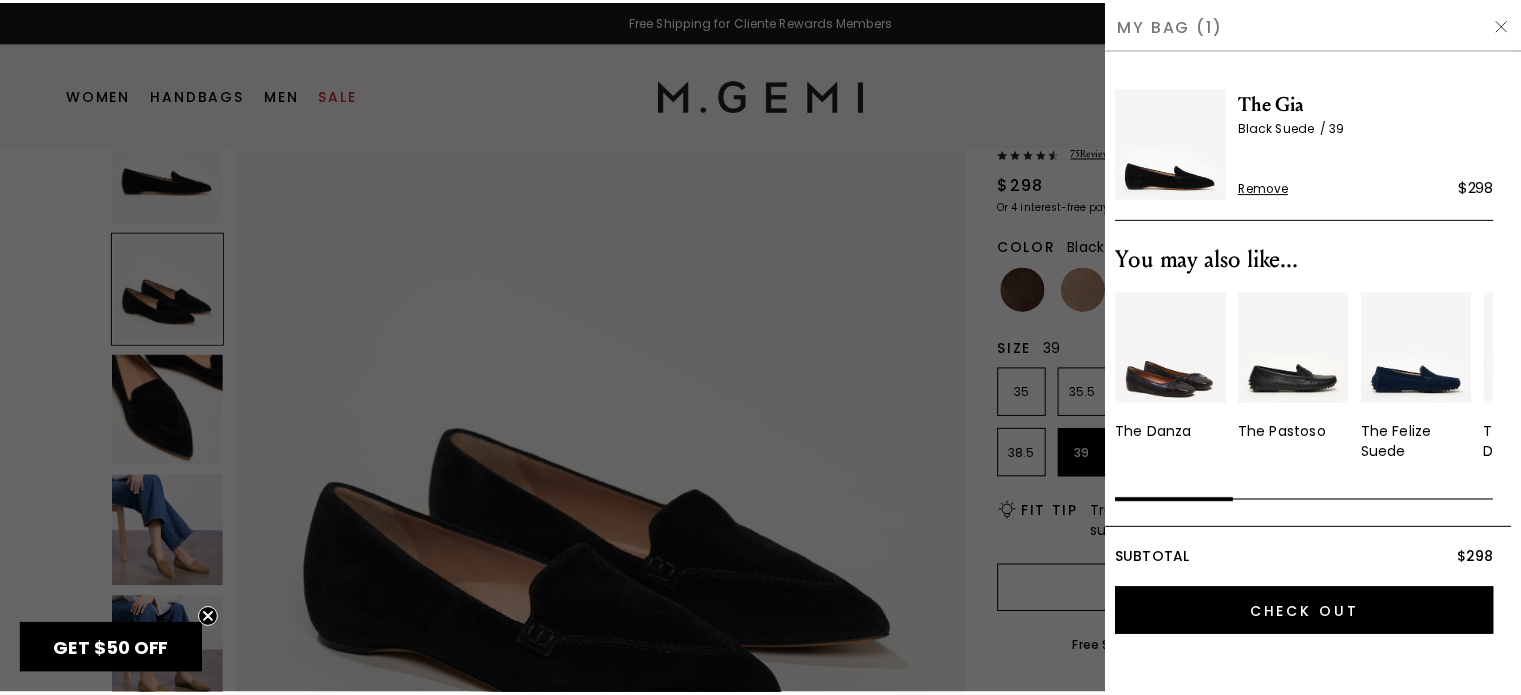scroll, scrollTop: 0, scrollLeft: 0, axis: both 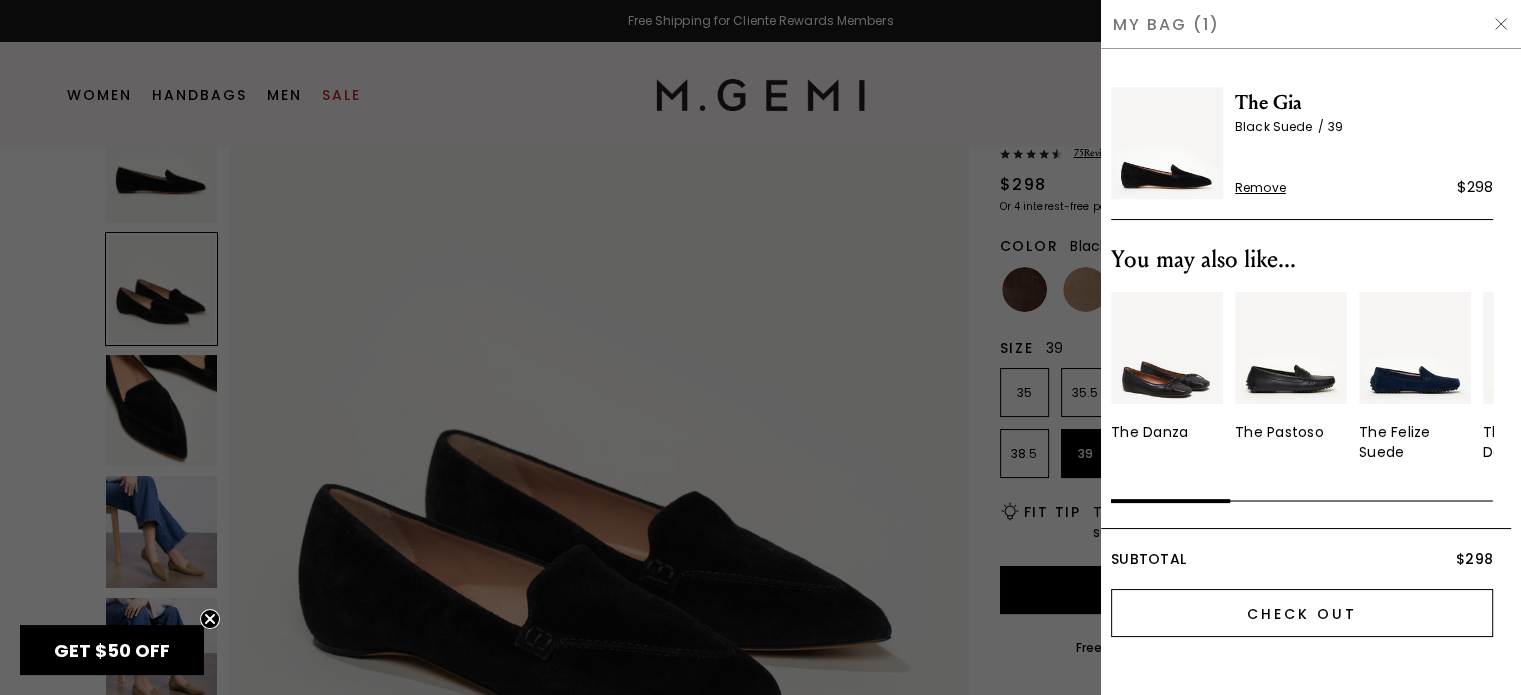 click on "Check Out" at bounding box center [1302, 613] 